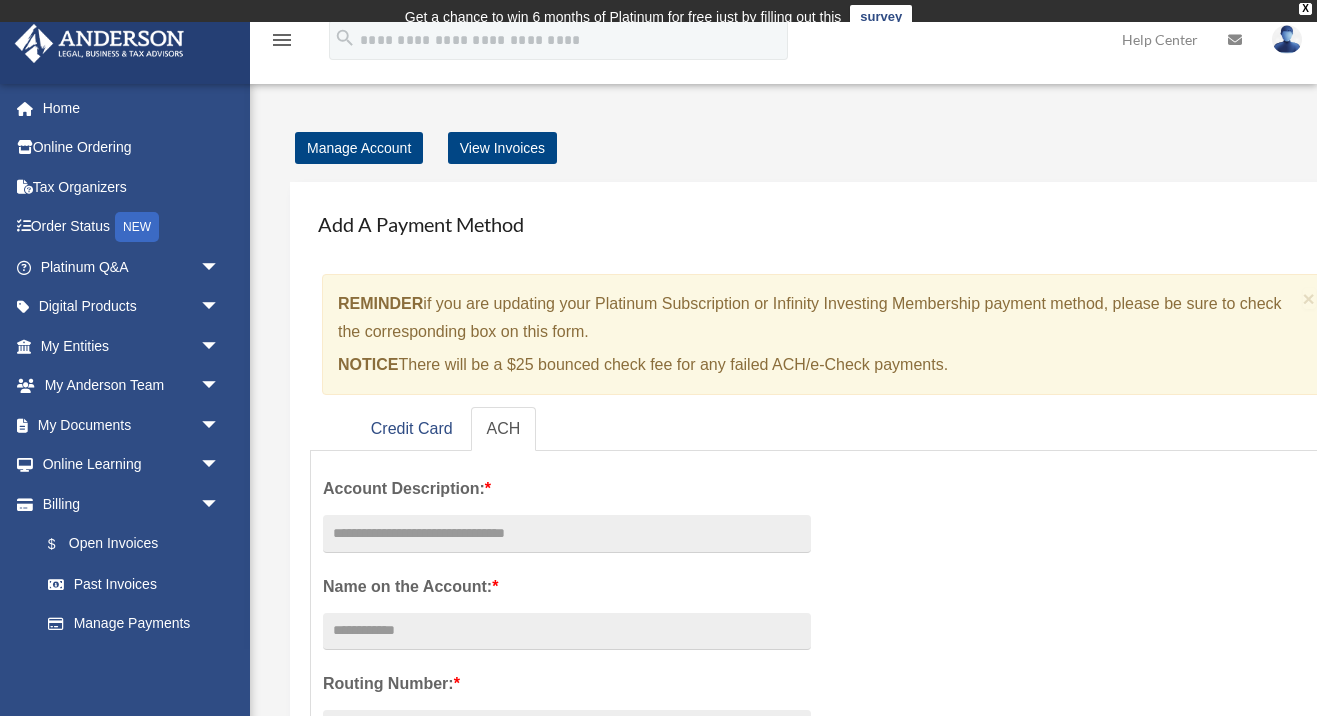 scroll, scrollTop: 0, scrollLeft: 0, axis: both 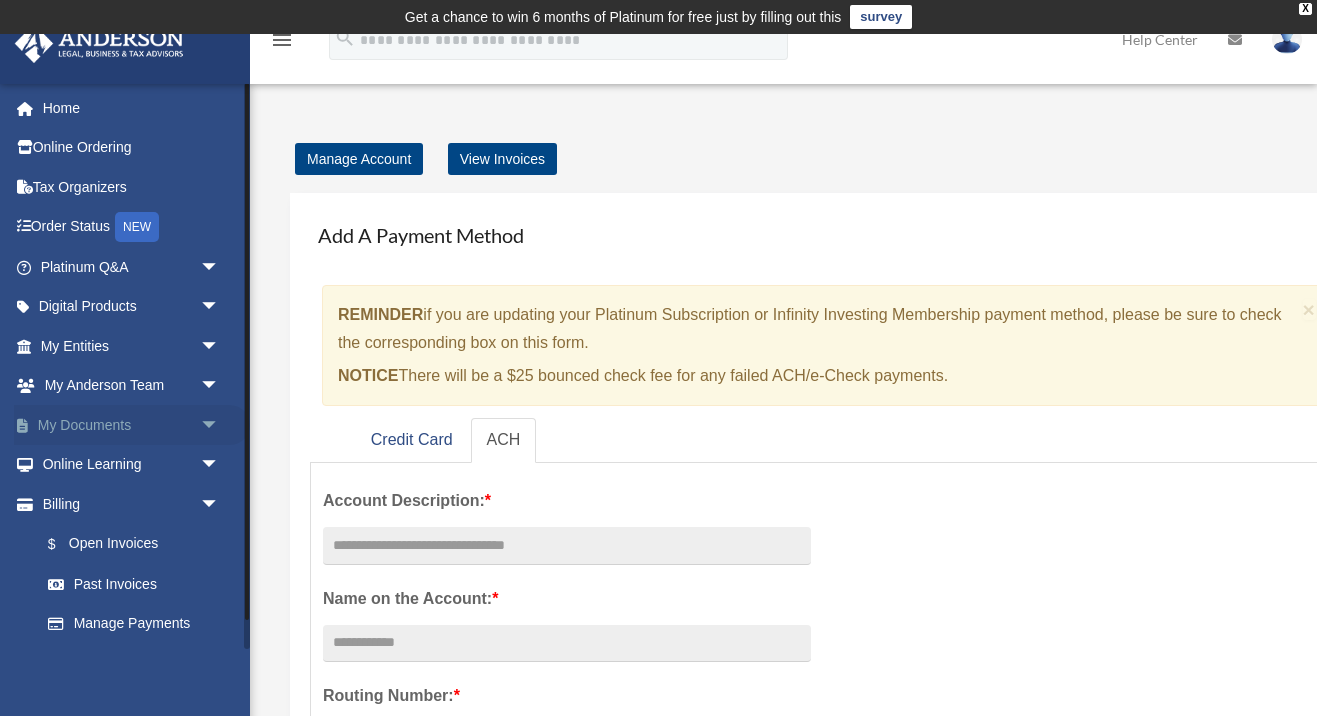 click on "arrow_drop_down" at bounding box center [220, 425] 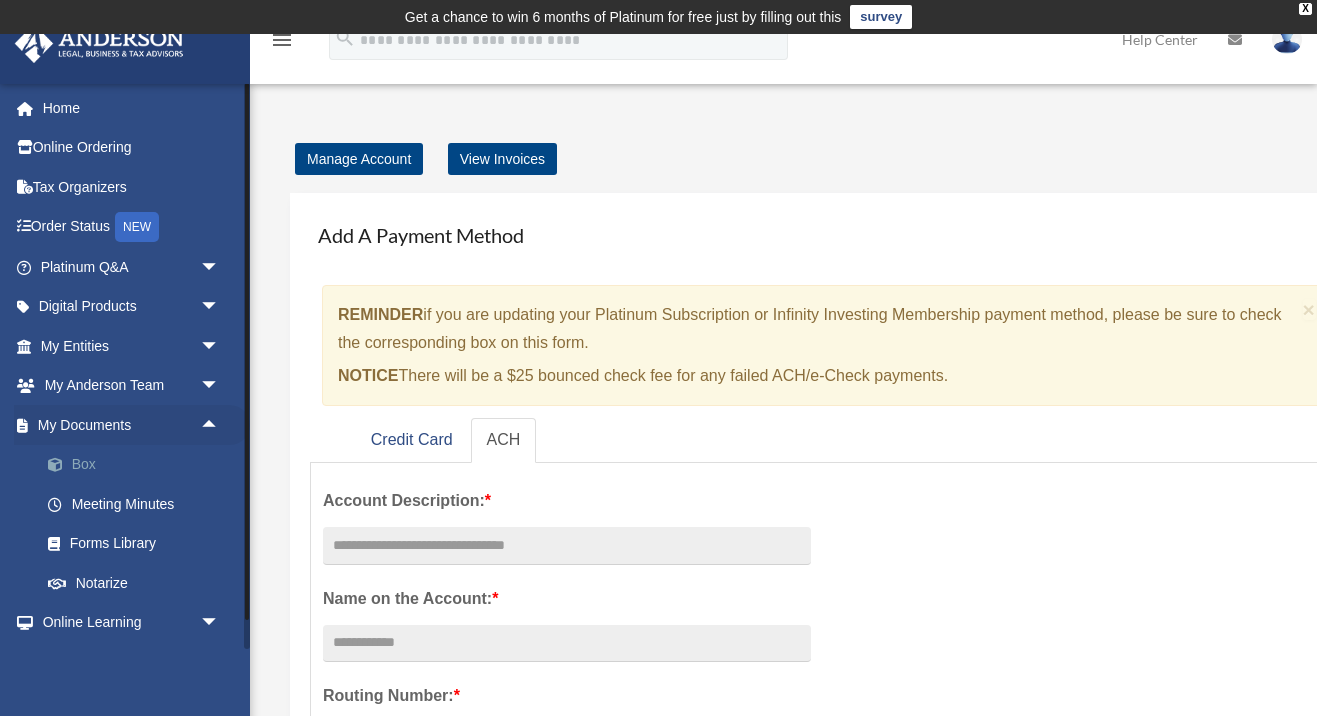 click on "Box" at bounding box center (139, 465) 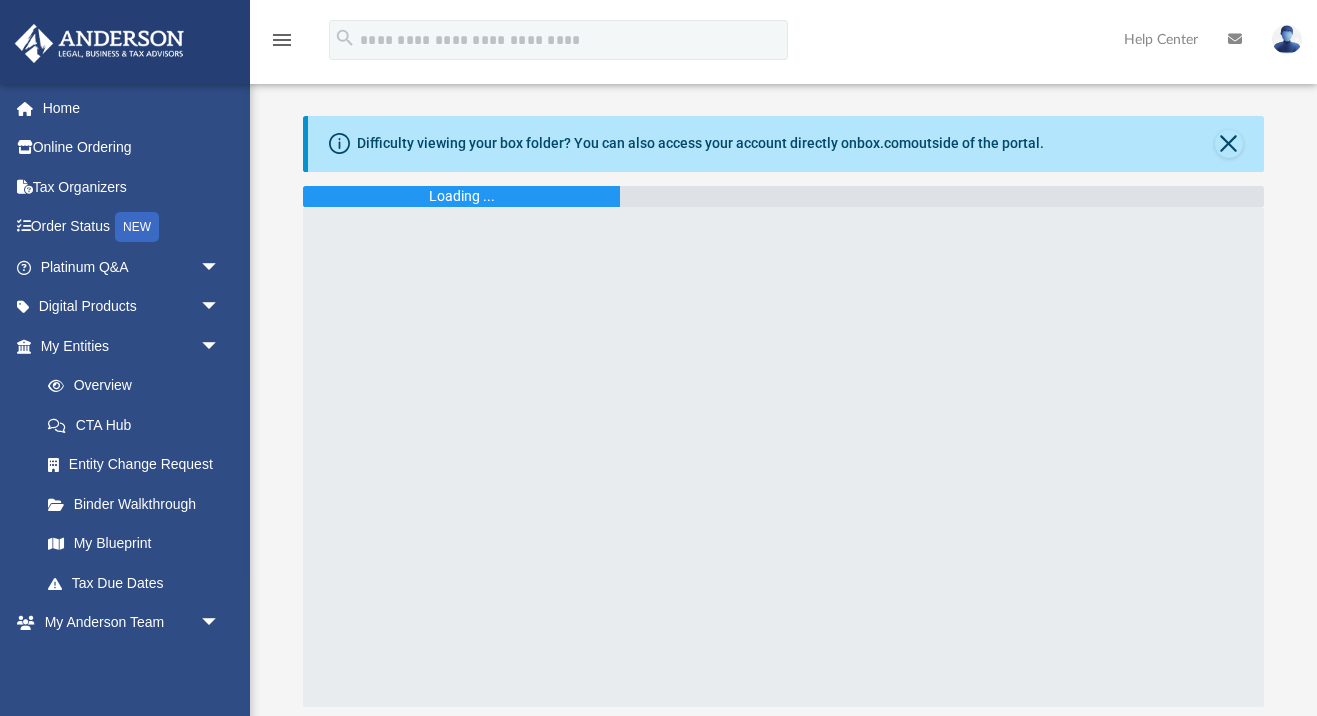 scroll, scrollTop: 0, scrollLeft: 0, axis: both 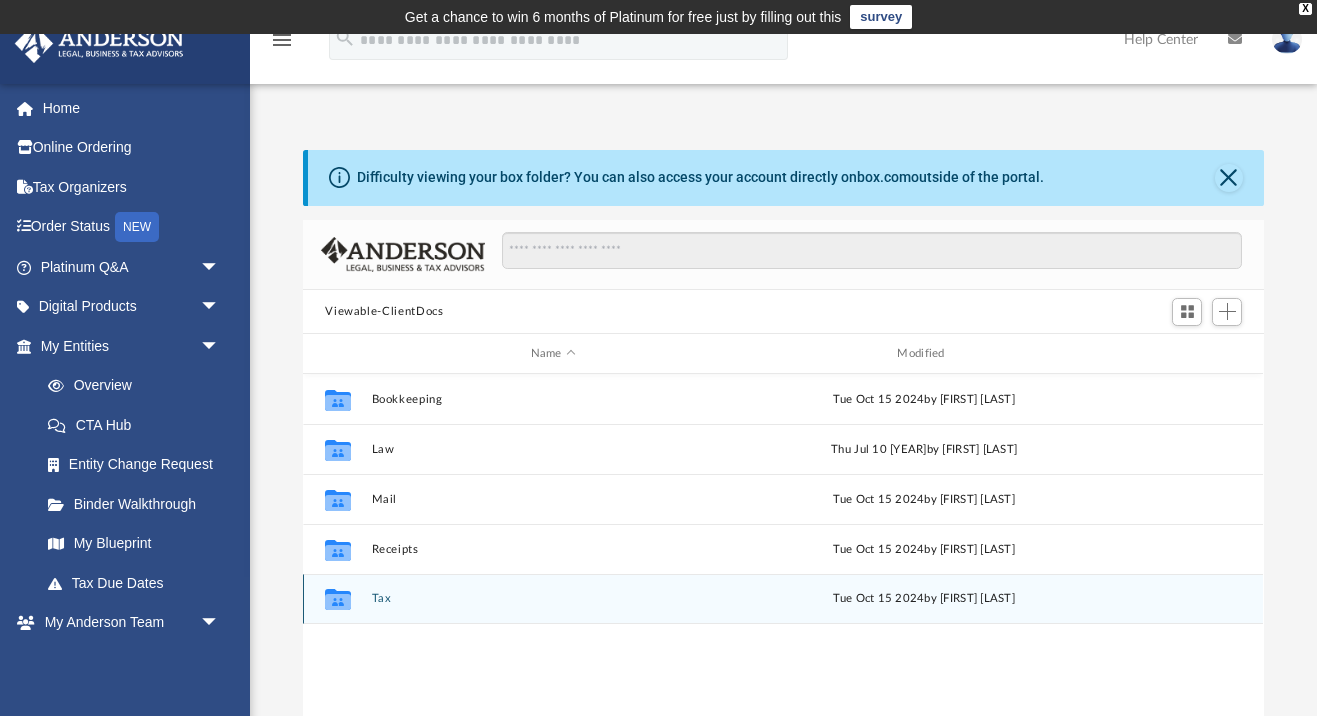 click on "Collaborated Folder Tax Tue Oct 15 [YEAR]  by [FIRST] [LAST]" at bounding box center (783, 599) 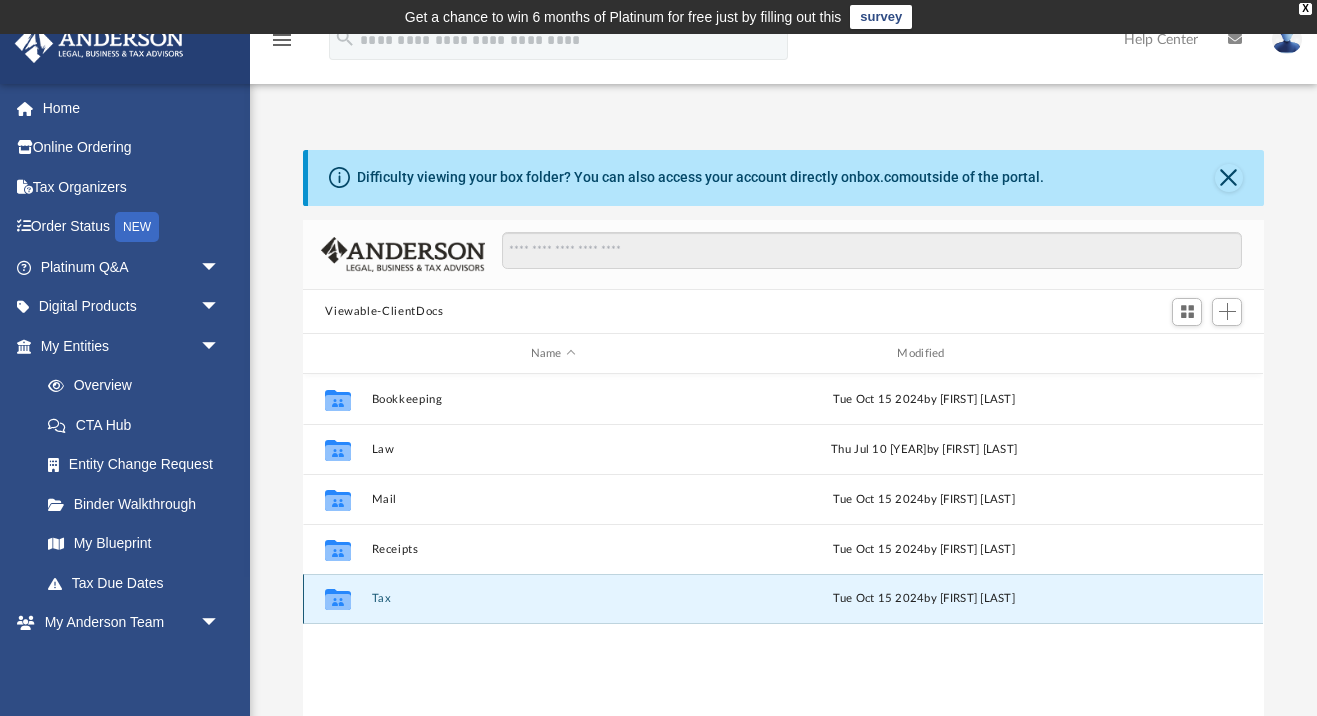 click 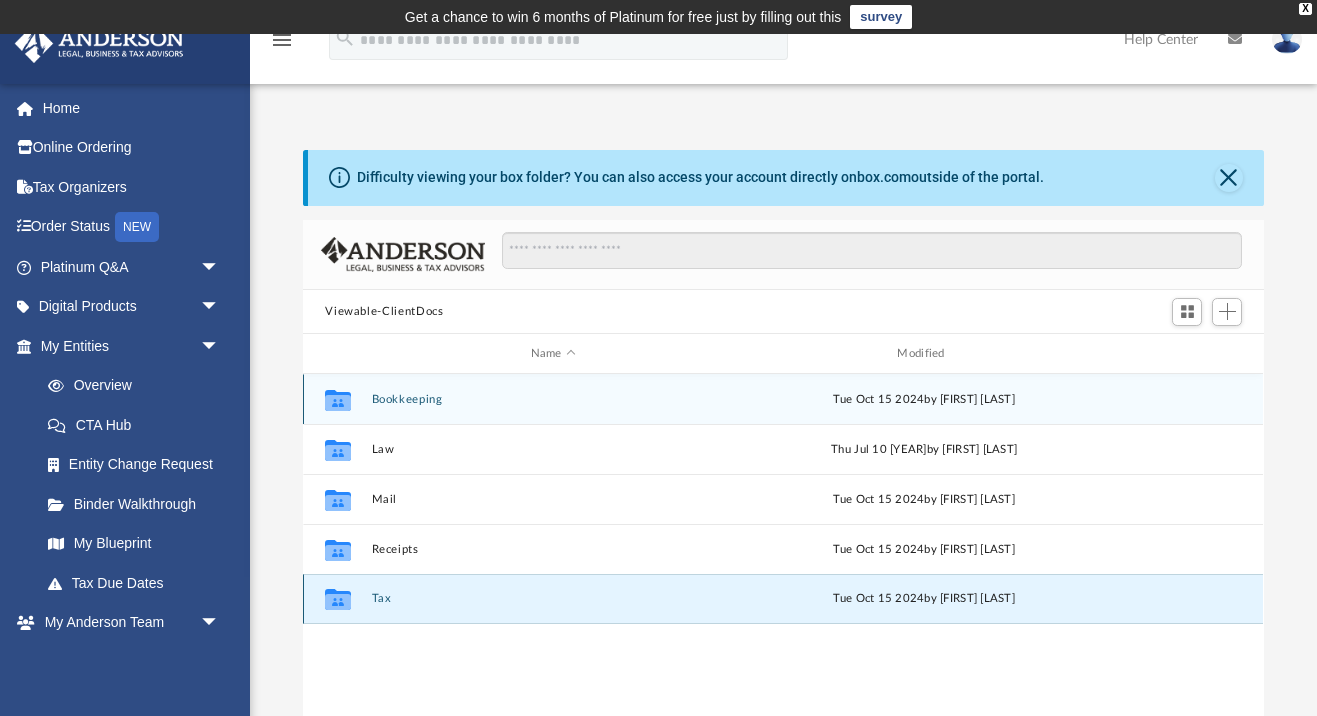 scroll, scrollTop: 0, scrollLeft: 0, axis: both 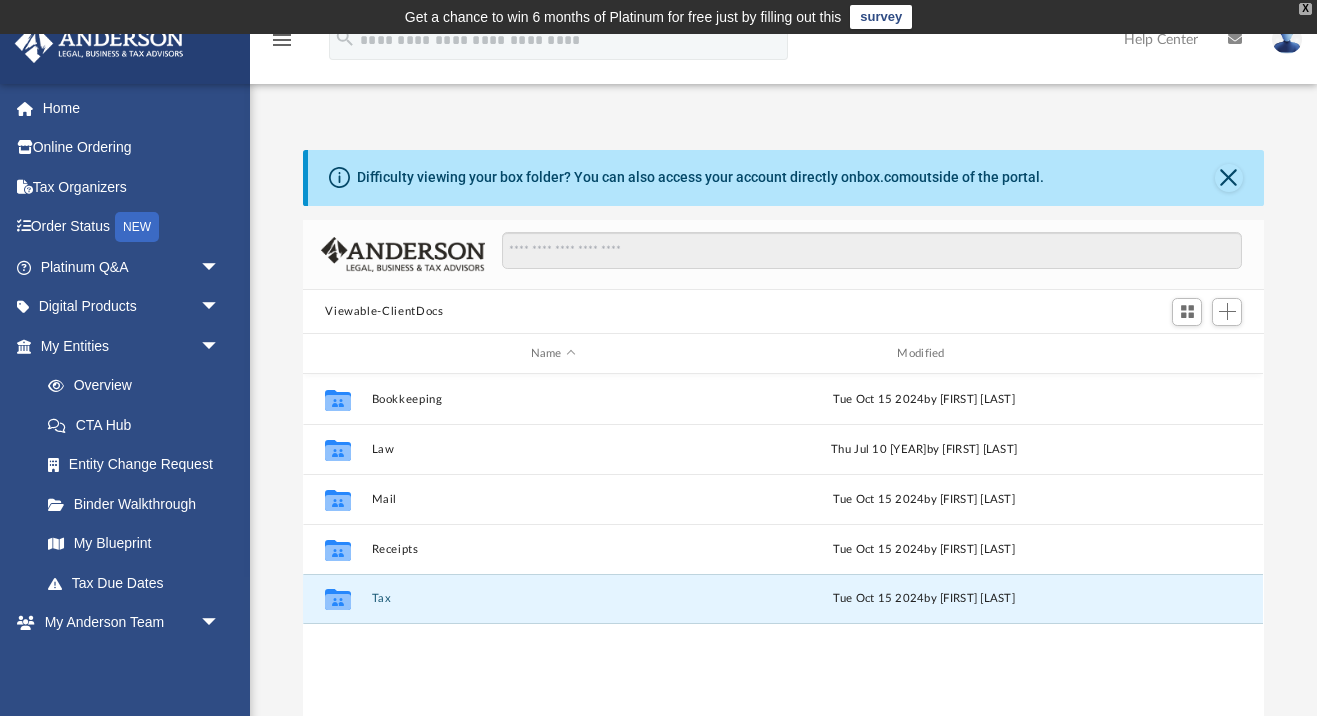 click on "X" at bounding box center (1305, 9) 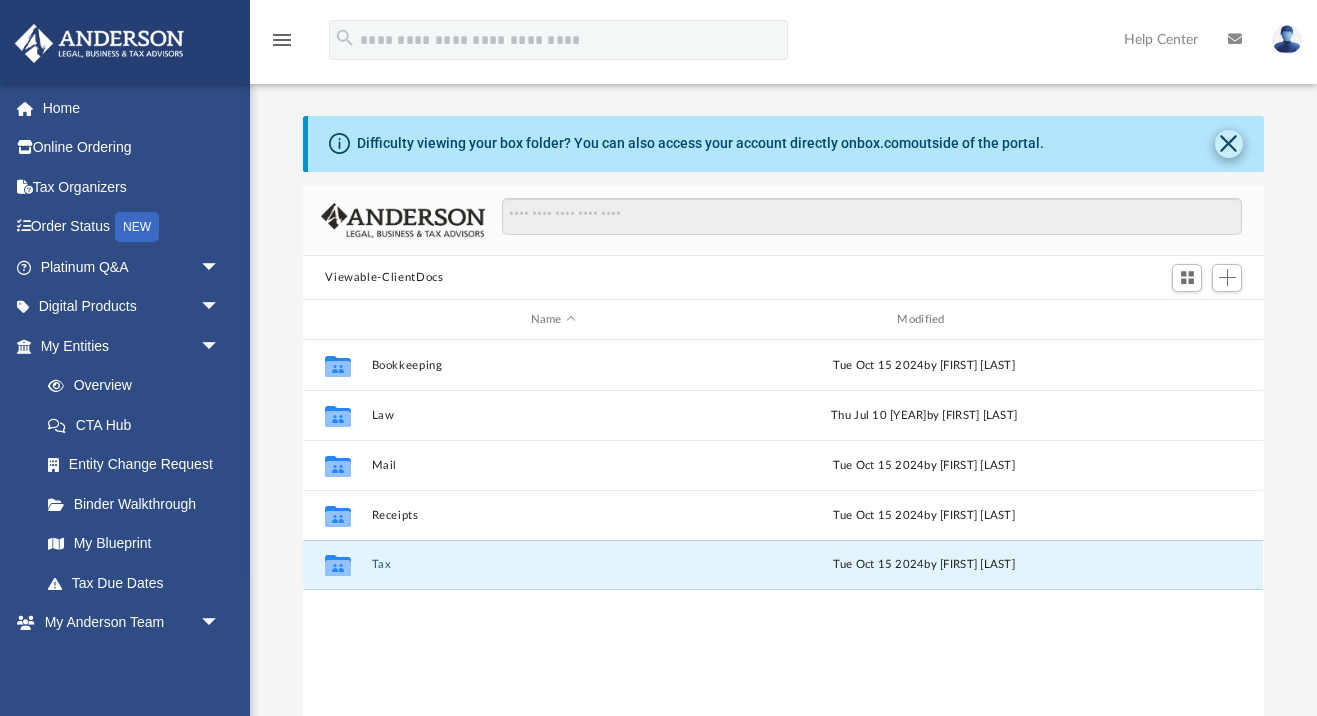 click 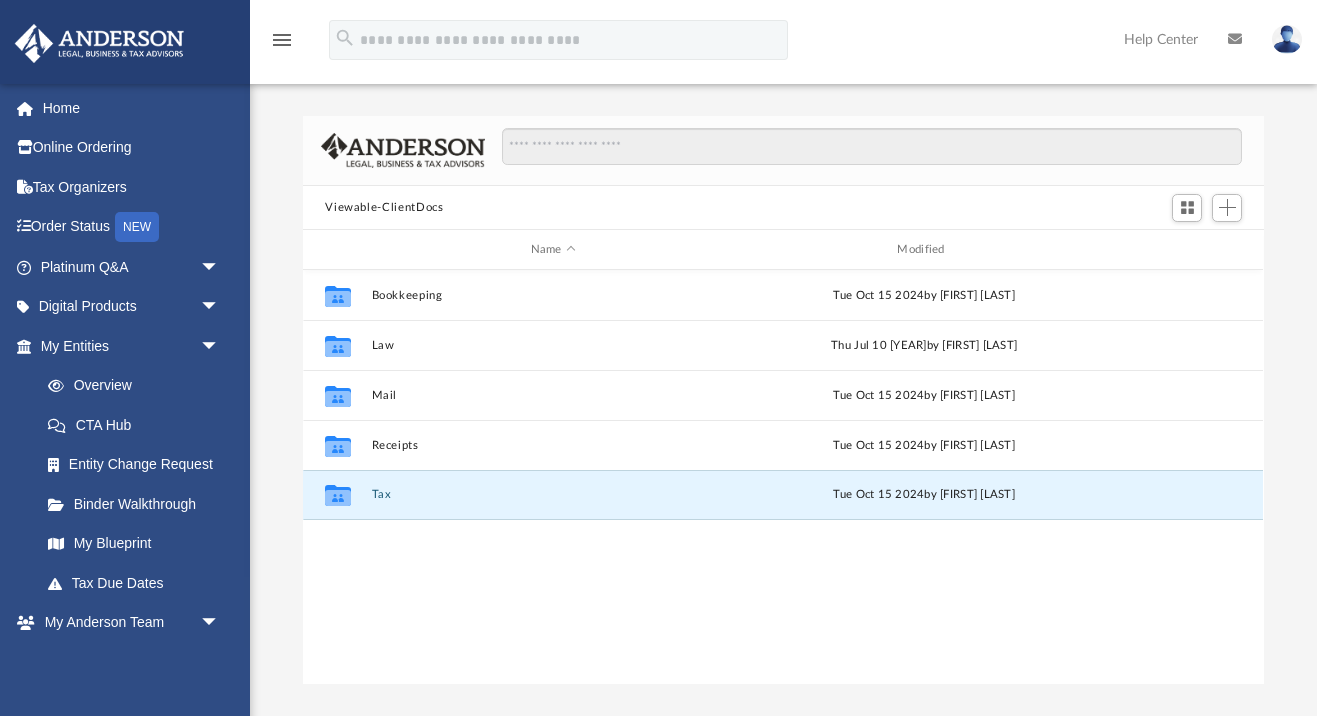 click on "menu" at bounding box center (282, 40) 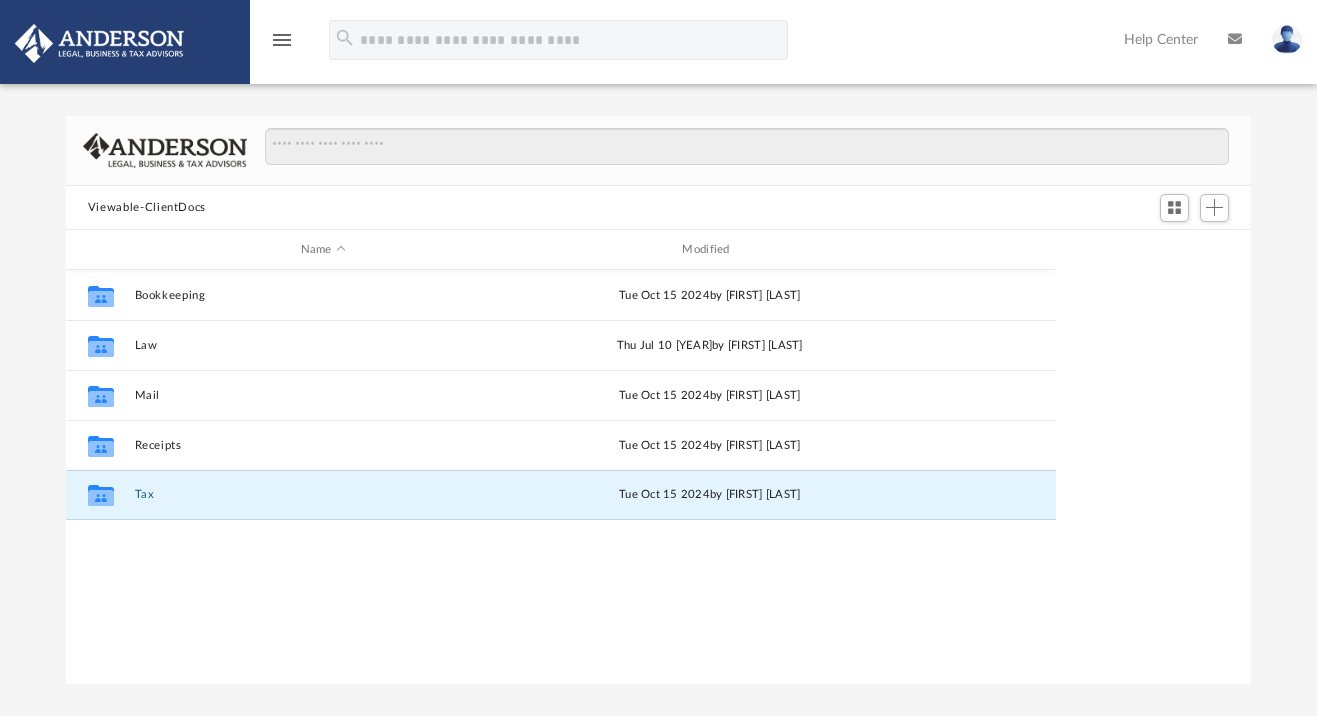scroll, scrollTop: 1, scrollLeft: 0, axis: vertical 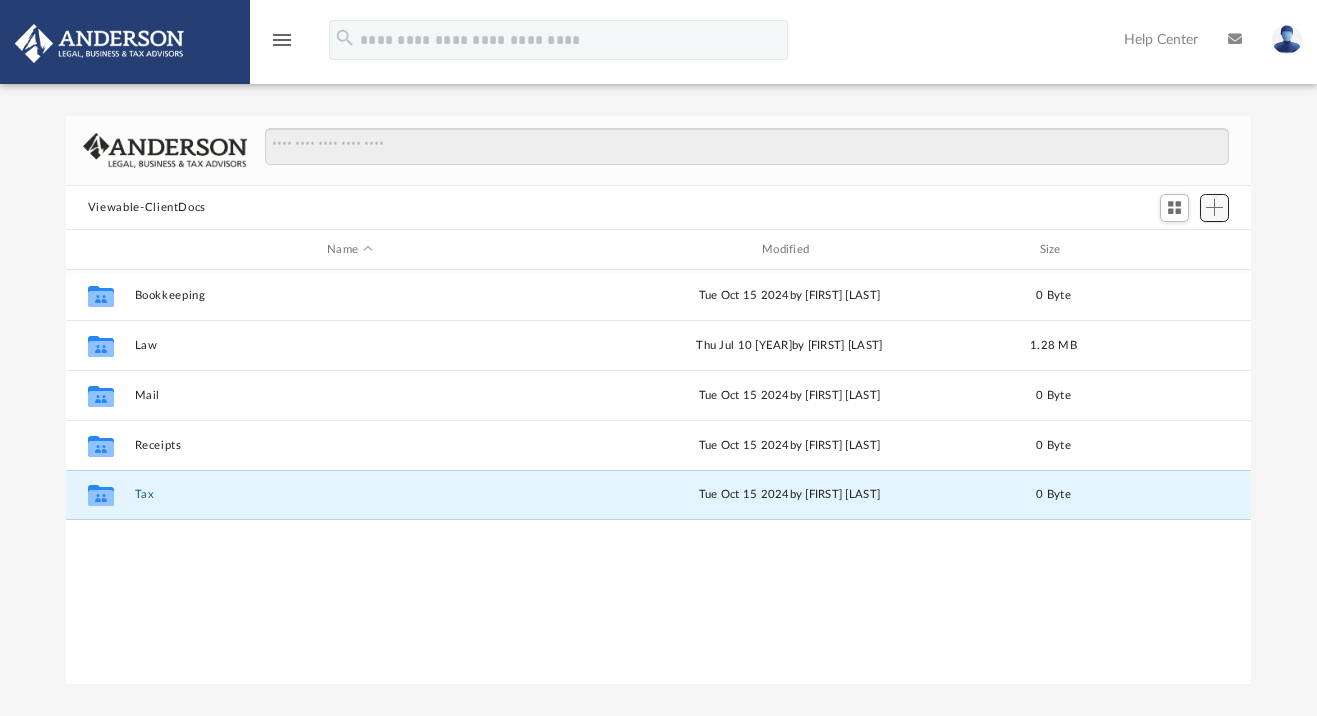 click at bounding box center (1214, 207) 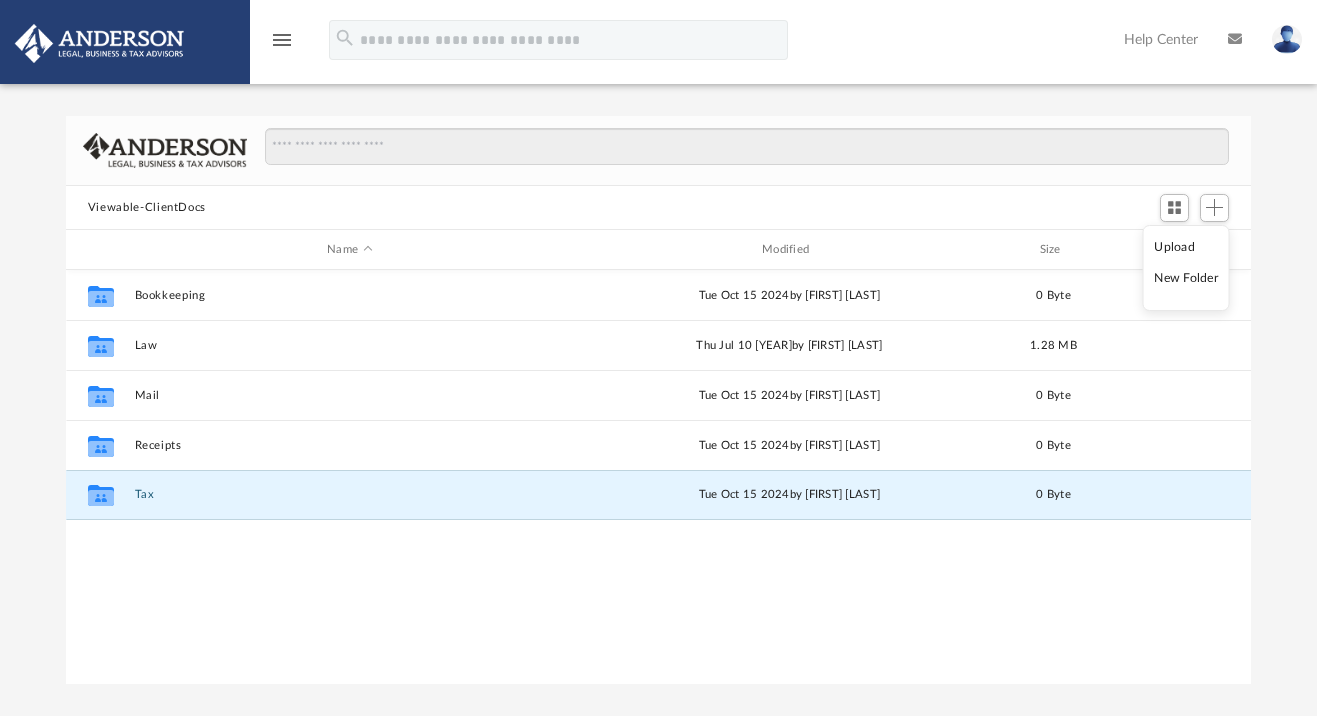 click on "Upload" at bounding box center (1186, 247) 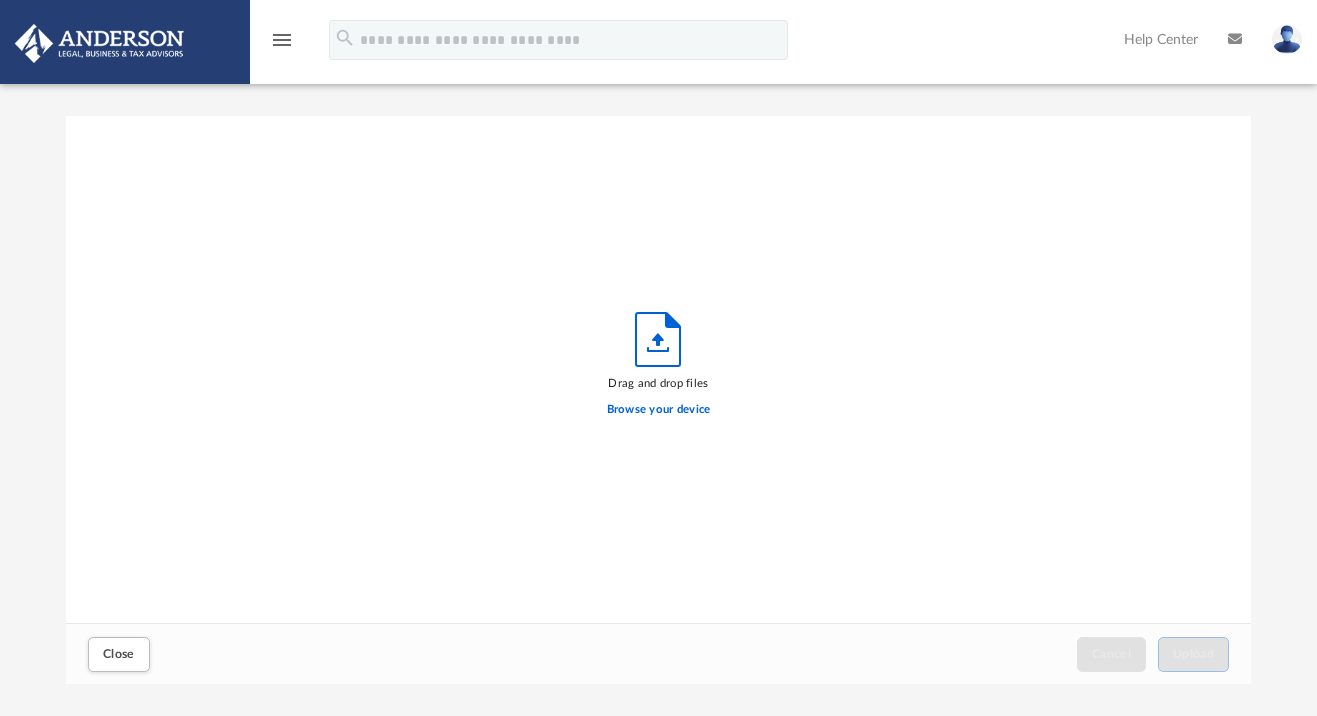 scroll, scrollTop: 1, scrollLeft: 1, axis: both 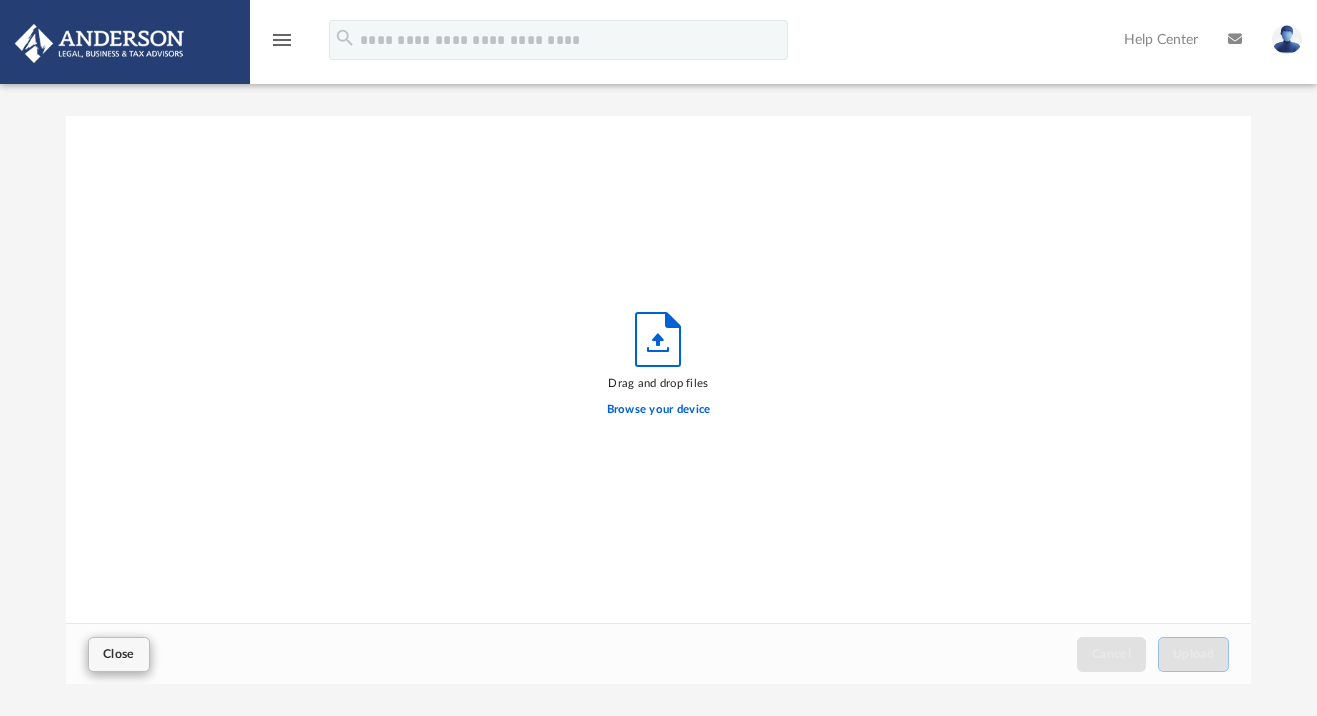 click on "Close" at bounding box center (119, 654) 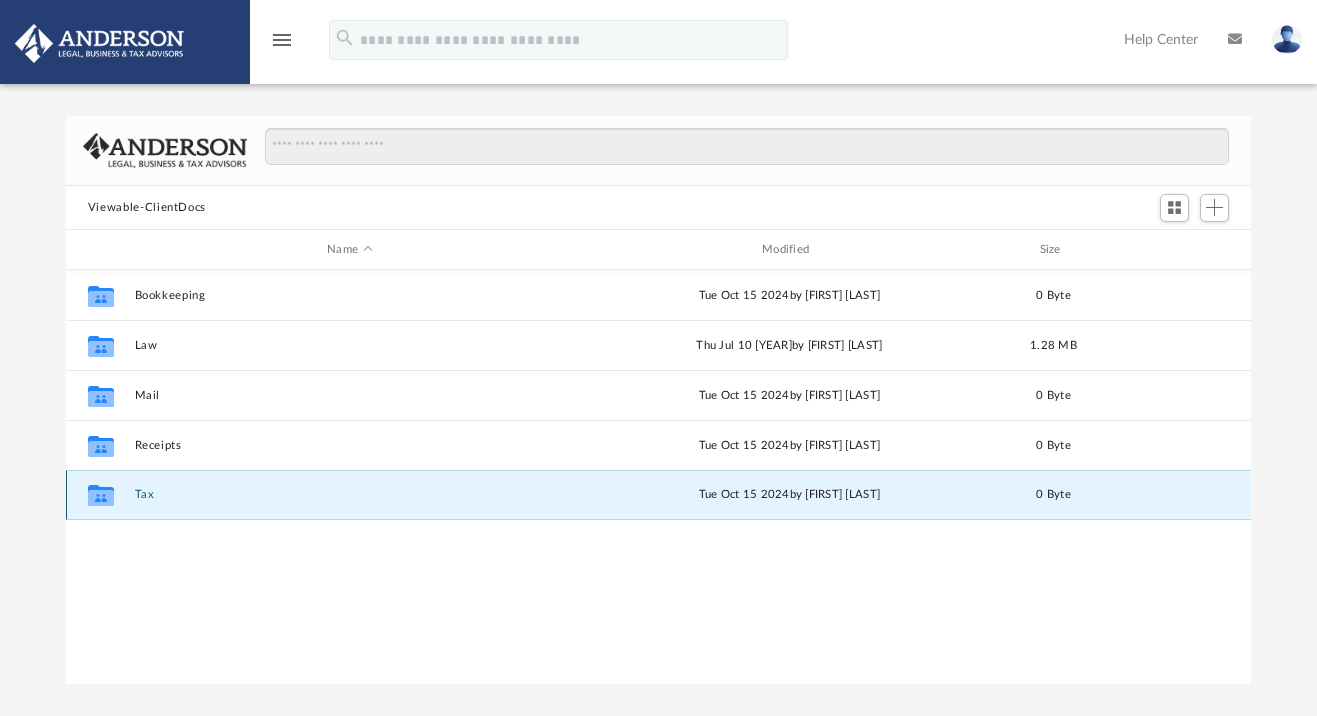 click 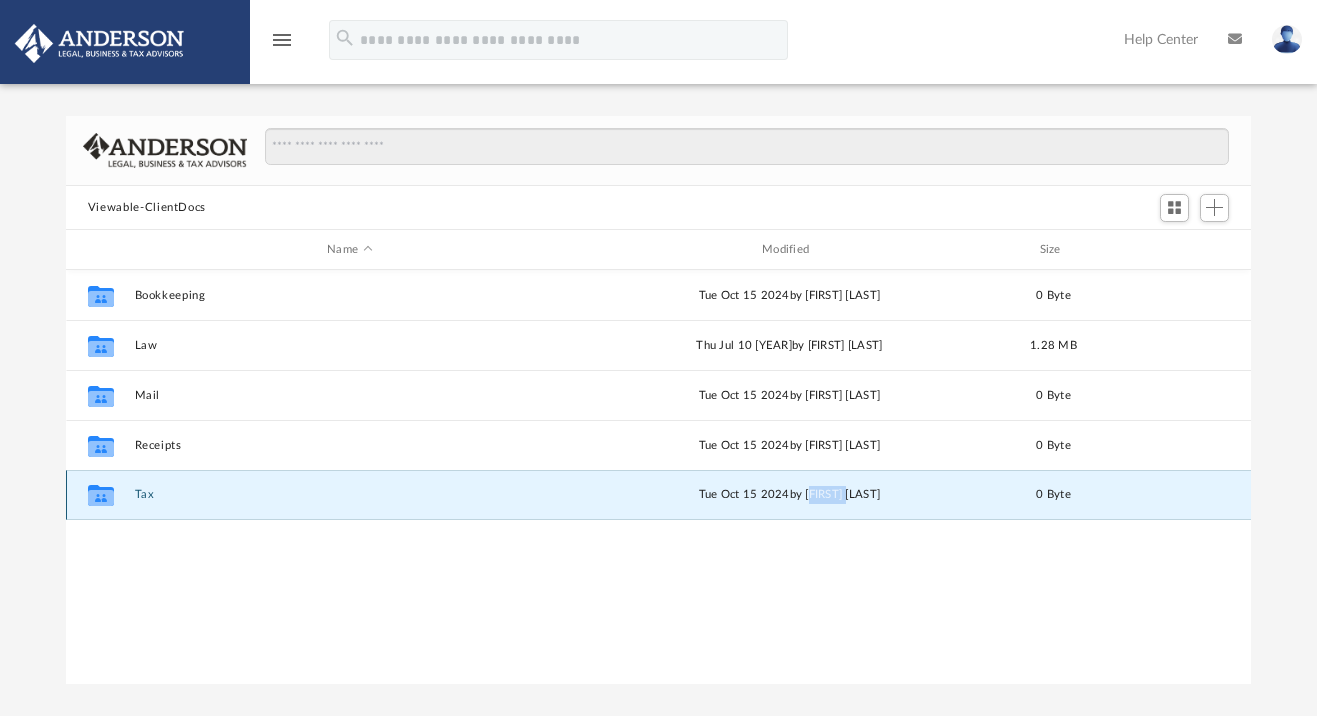 click on "Tue Oct 15 2024  by Charles Rogler" at bounding box center (789, 495) 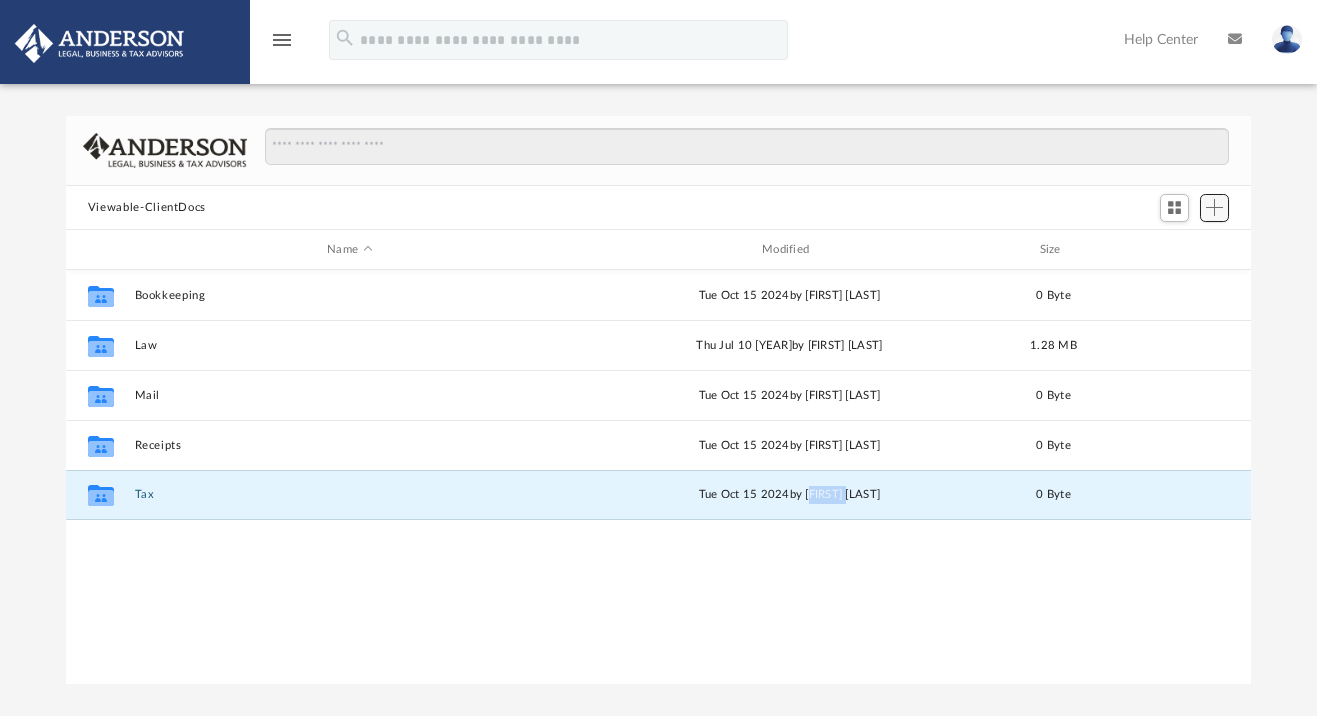 click at bounding box center [1214, 207] 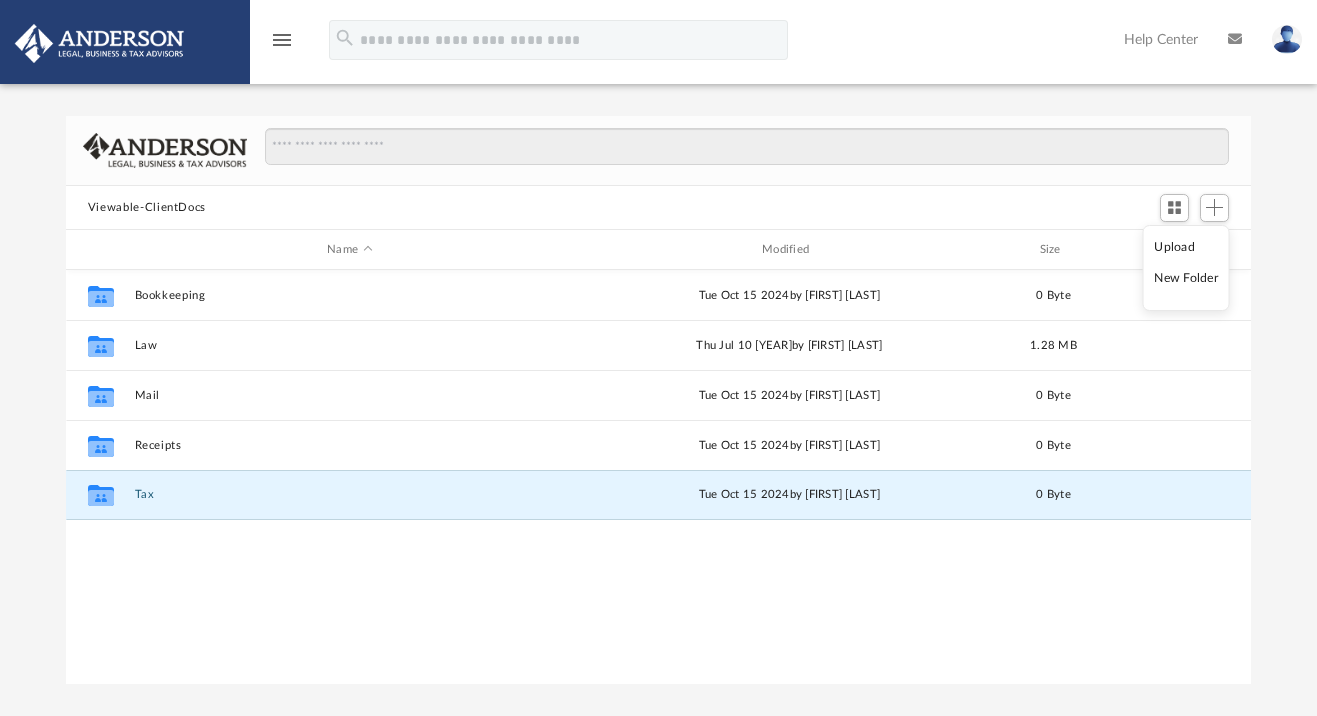 click on "Upload" at bounding box center [1186, 247] 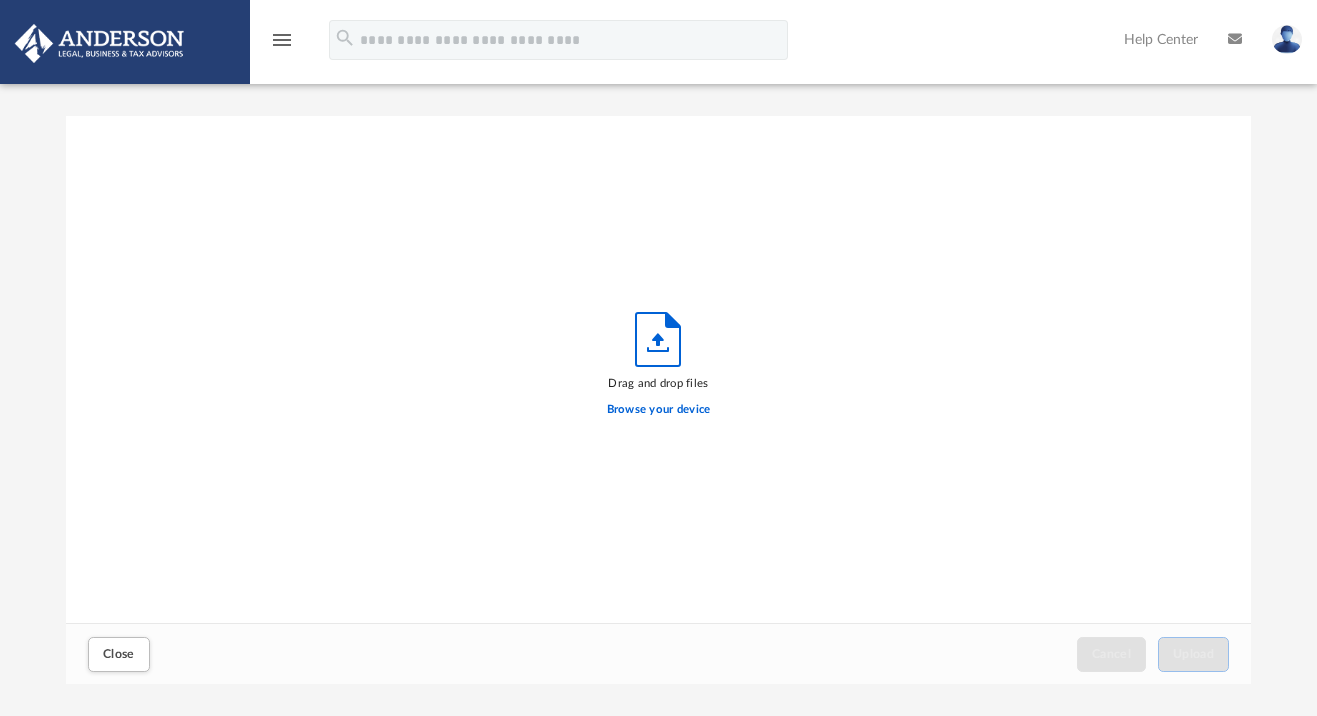 scroll, scrollTop: 1, scrollLeft: 1, axis: both 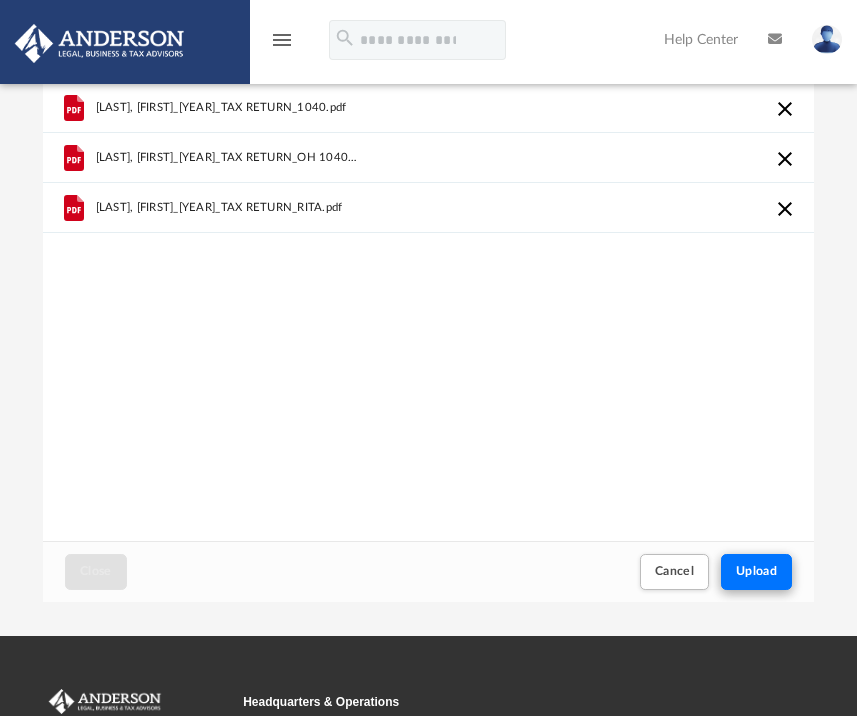 click on "Upload" at bounding box center (757, 571) 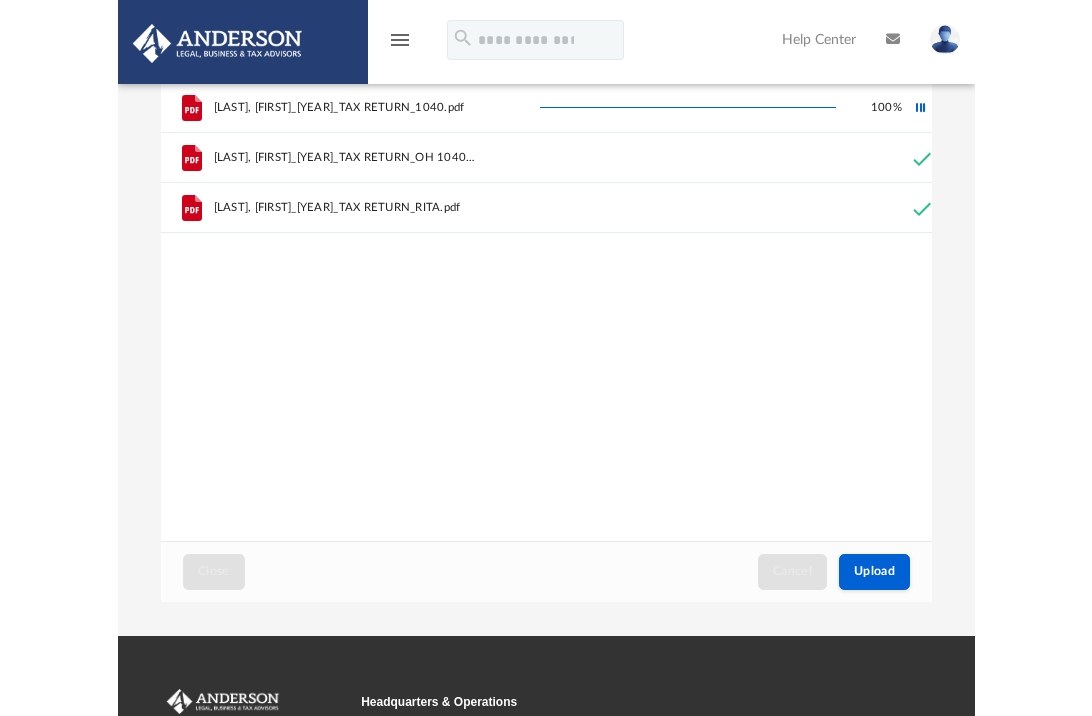 scroll, scrollTop: 1, scrollLeft: 1, axis: both 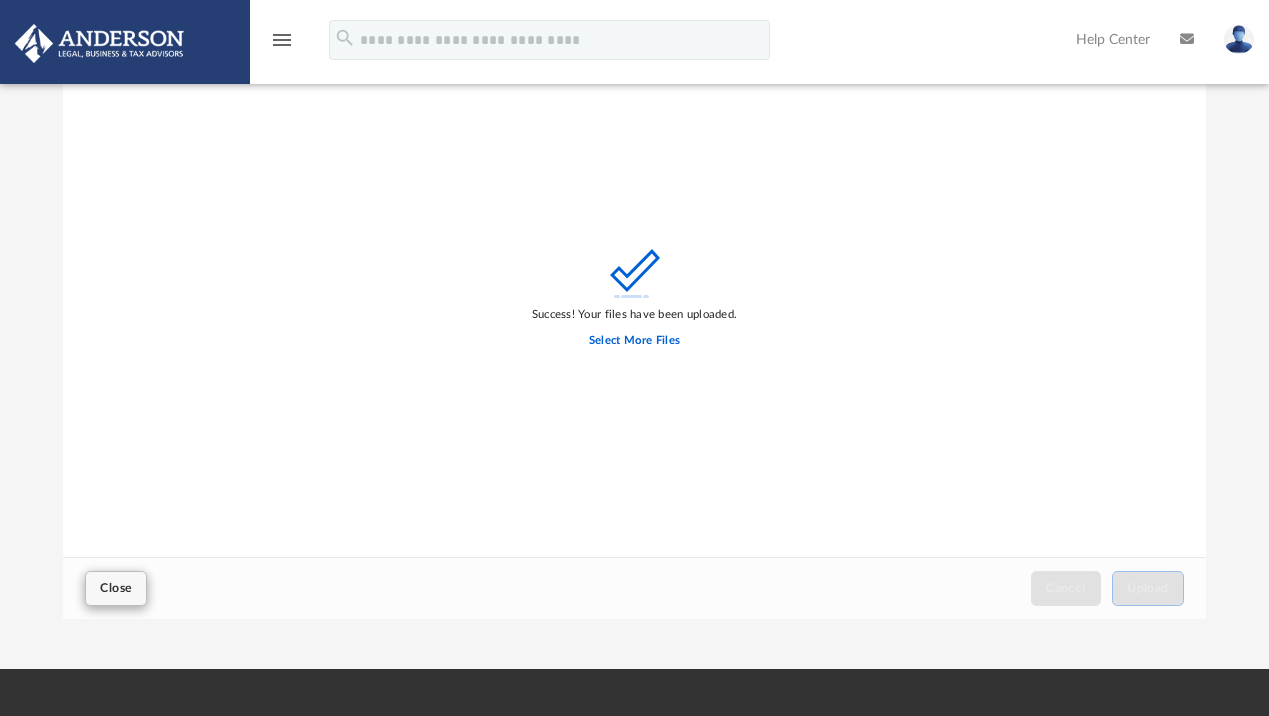 click on "Close" at bounding box center (116, 588) 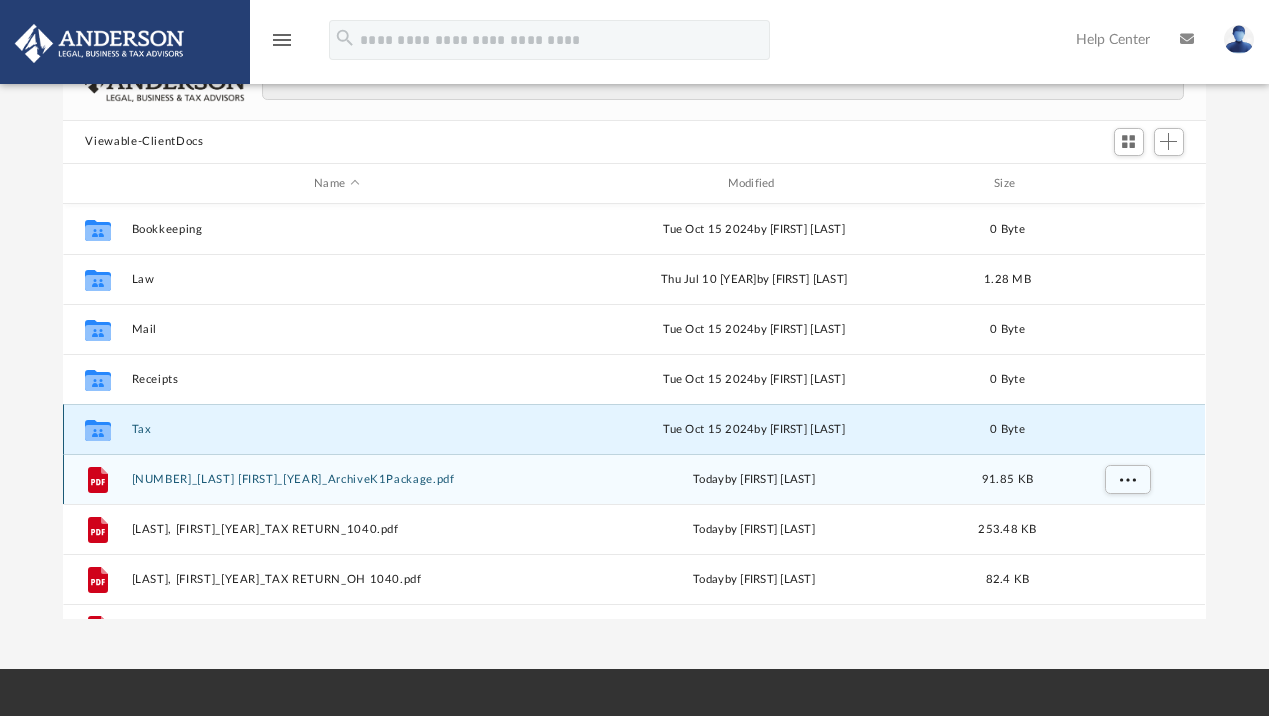 drag, startPoint x: 156, startPoint y: 481, endPoint x: 144, endPoint y: 448, distance: 35.1141 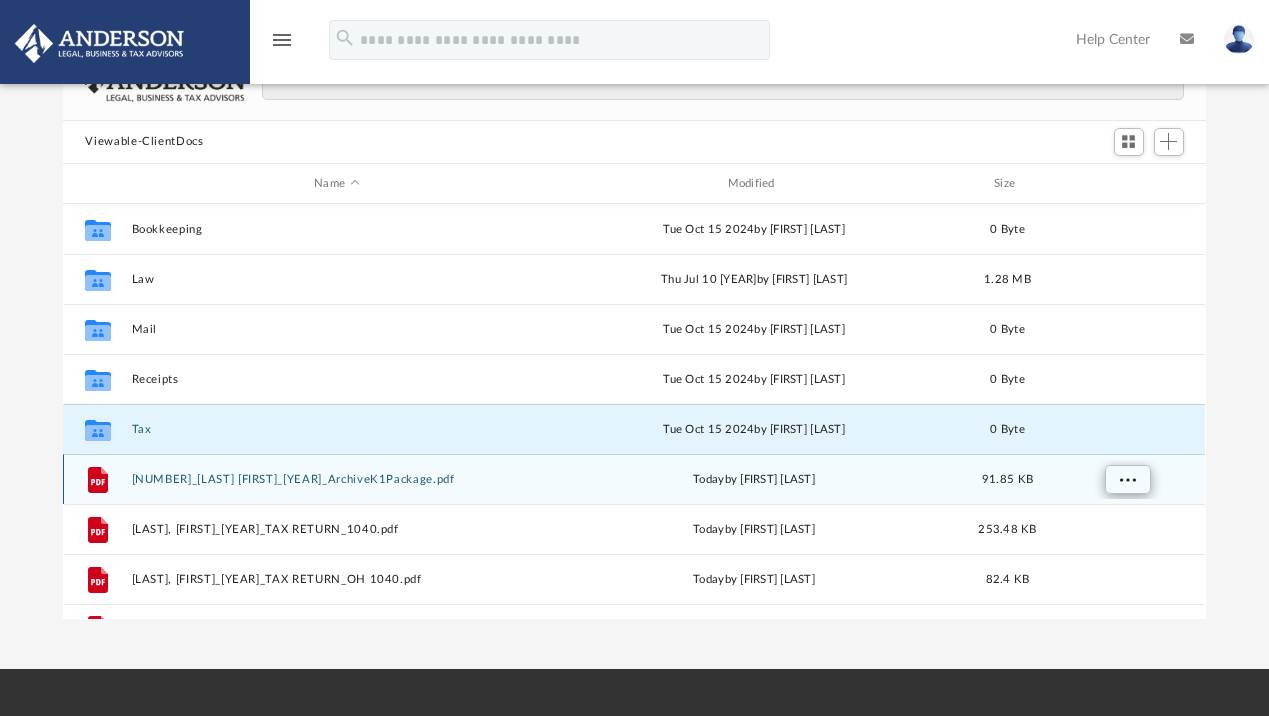 click at bounding box center [1128, 480] 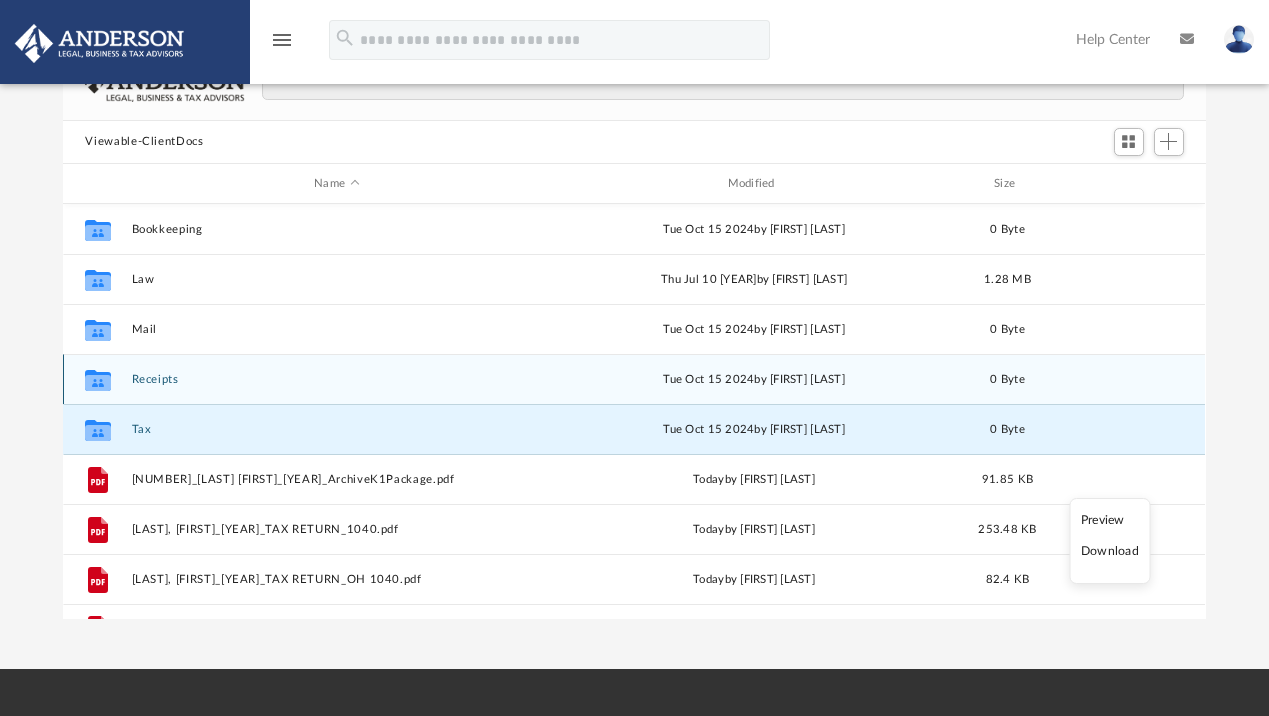 click on "Receipts" at bounding box center (336, 379) 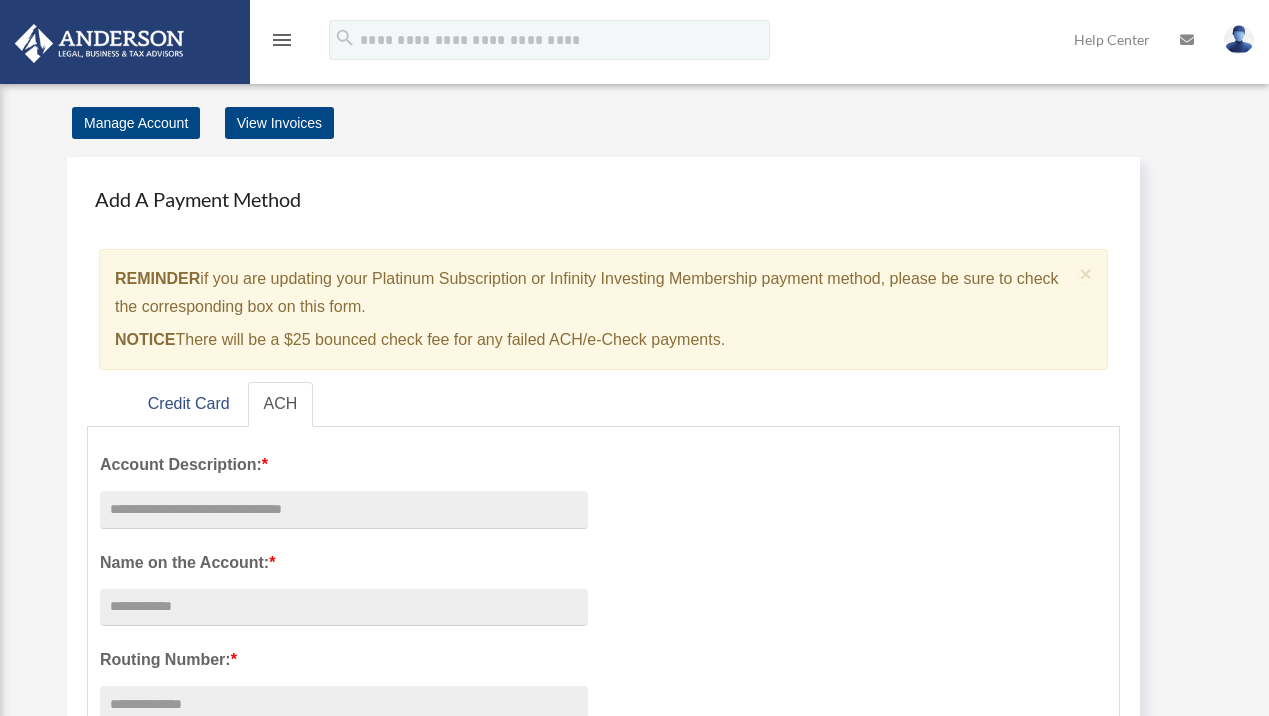 scroll, scrollTop: 0, scrollLeft: 0, axis: both 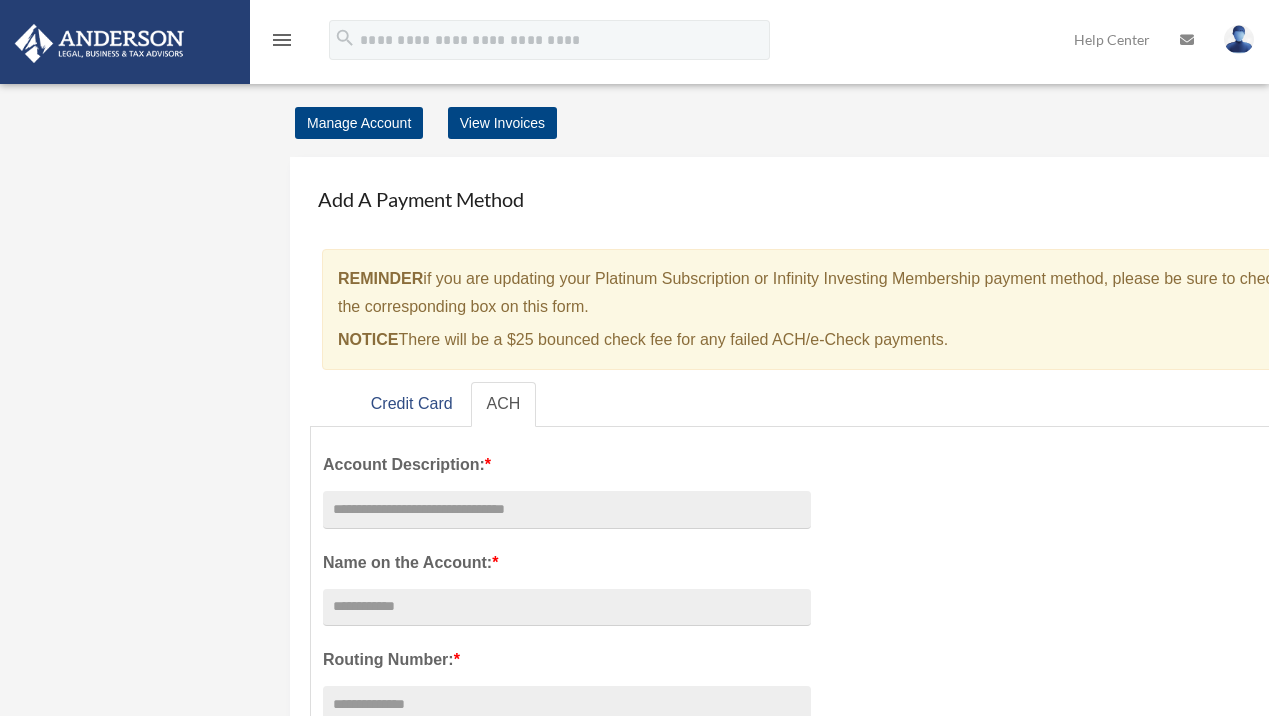 click on "Add Card
natalie.adsuar@gmail.com
Sign Out
natalie.adsuar@gmail.com
Home
Online Ordering
Tax Organizers
Order Status  NEW
Platinum Q&A arrow_drop_down
Client FAQ
Platinum Walkthrough
Submit a Question
Answered Questions
Document Review
Platinum Knowledge Room
Tax & Bookkeeping Packages
Land Trust & Deed Forum
Portal Feedback
Digital Products arrow_drop_down
Tax Toolbox
Virtual Bookkeeping
Land Trust Kit
Wholesale Trust Kit" at bounding box center (634, 935) 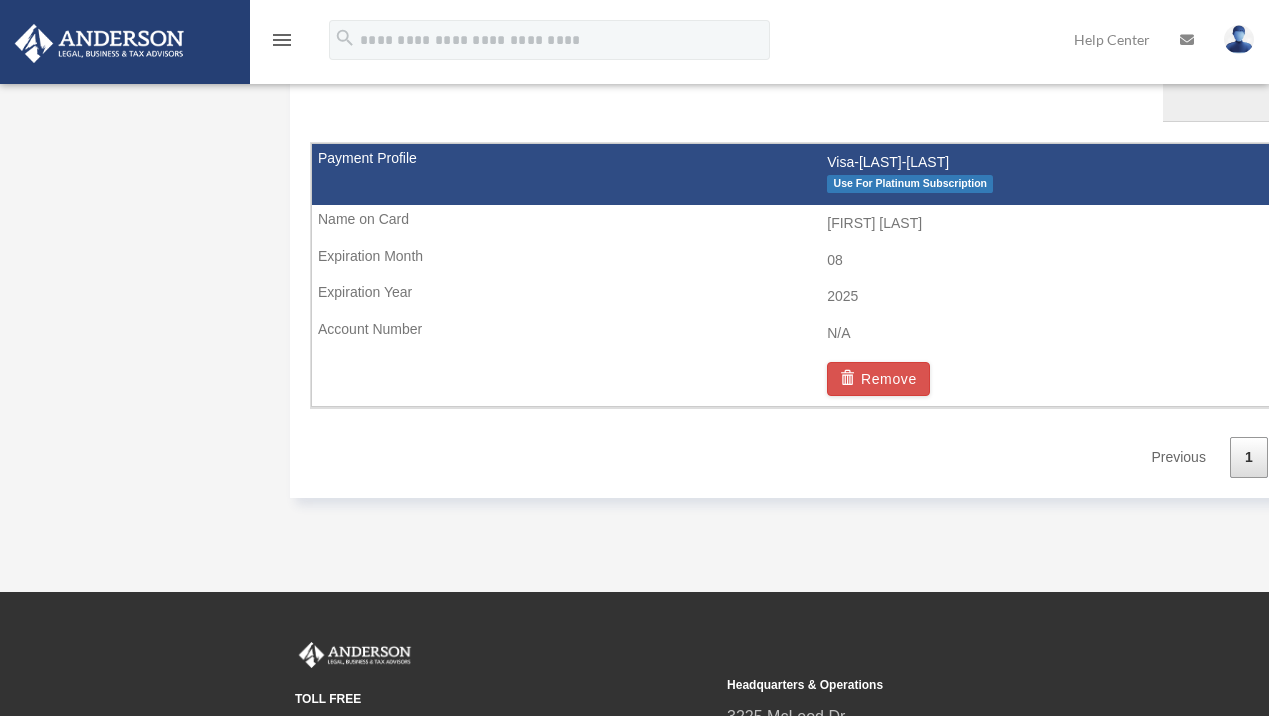 scroll, scrollTop: 1126, scrollLeft: 0, axis: vertical 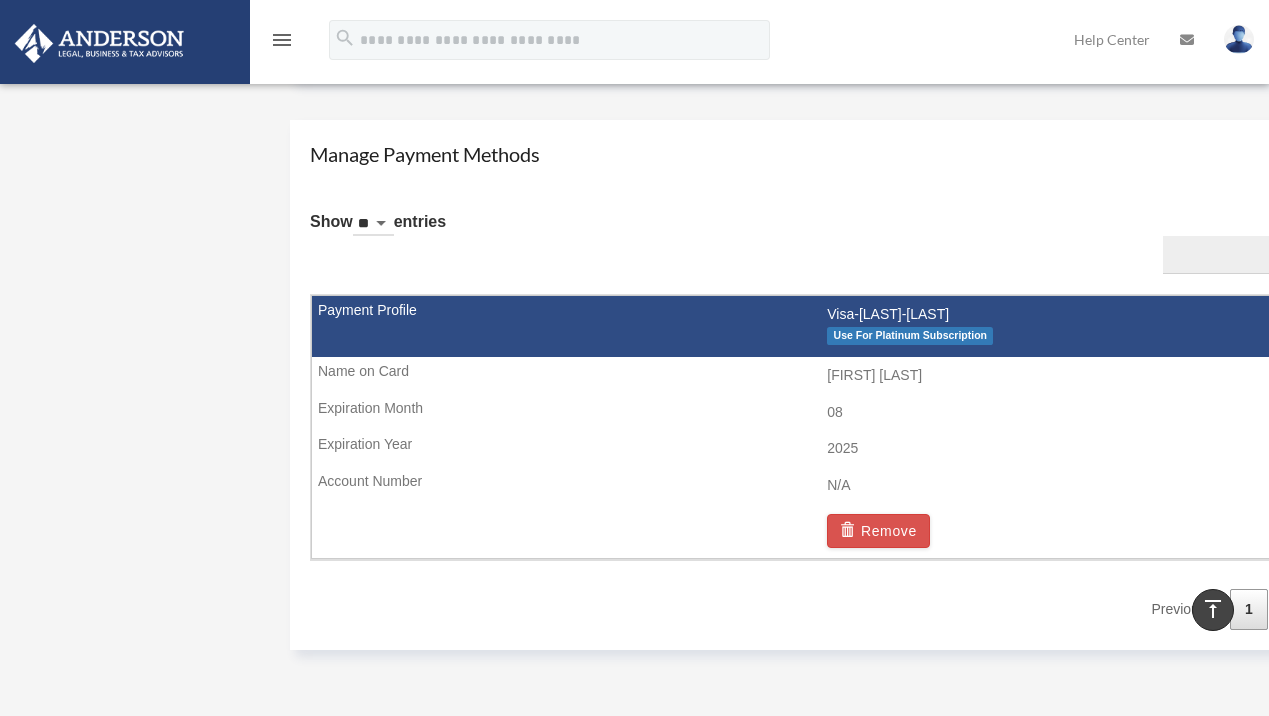 click on "menu" at bounding box center [282, 40] 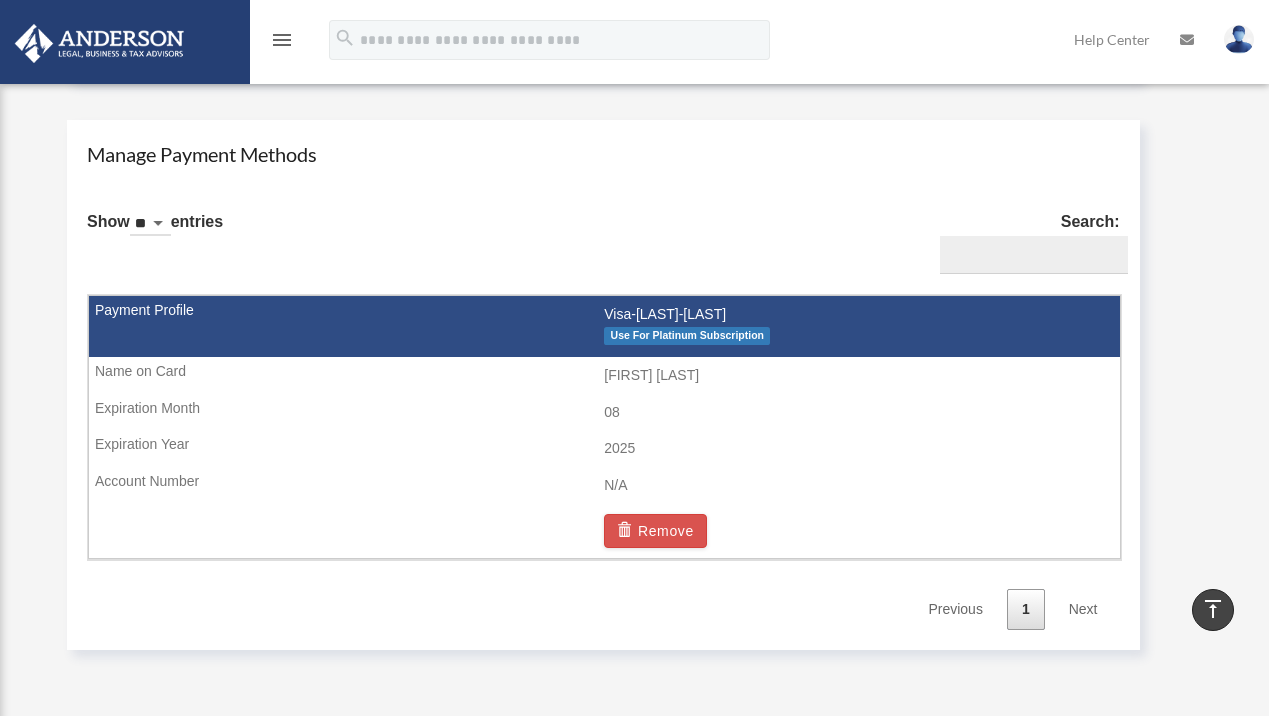 click on "menu" at bounding box center (282, 40) 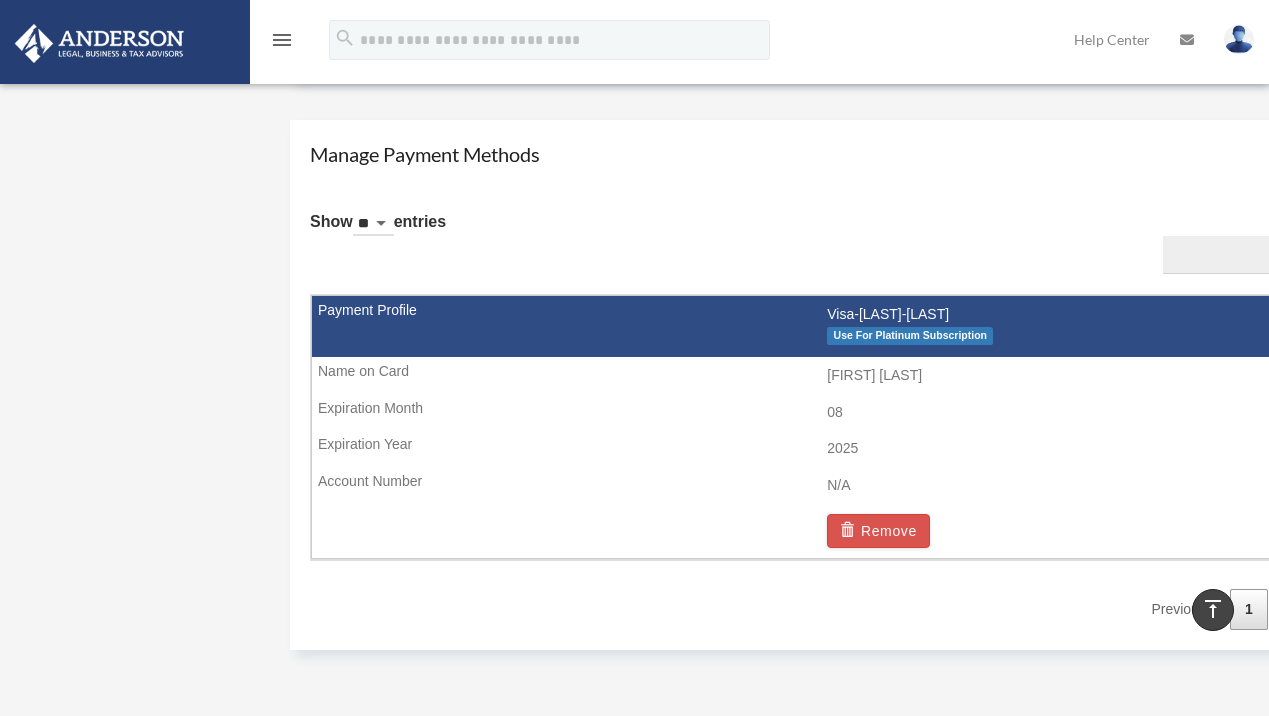 click at bounding box center [124, 41] 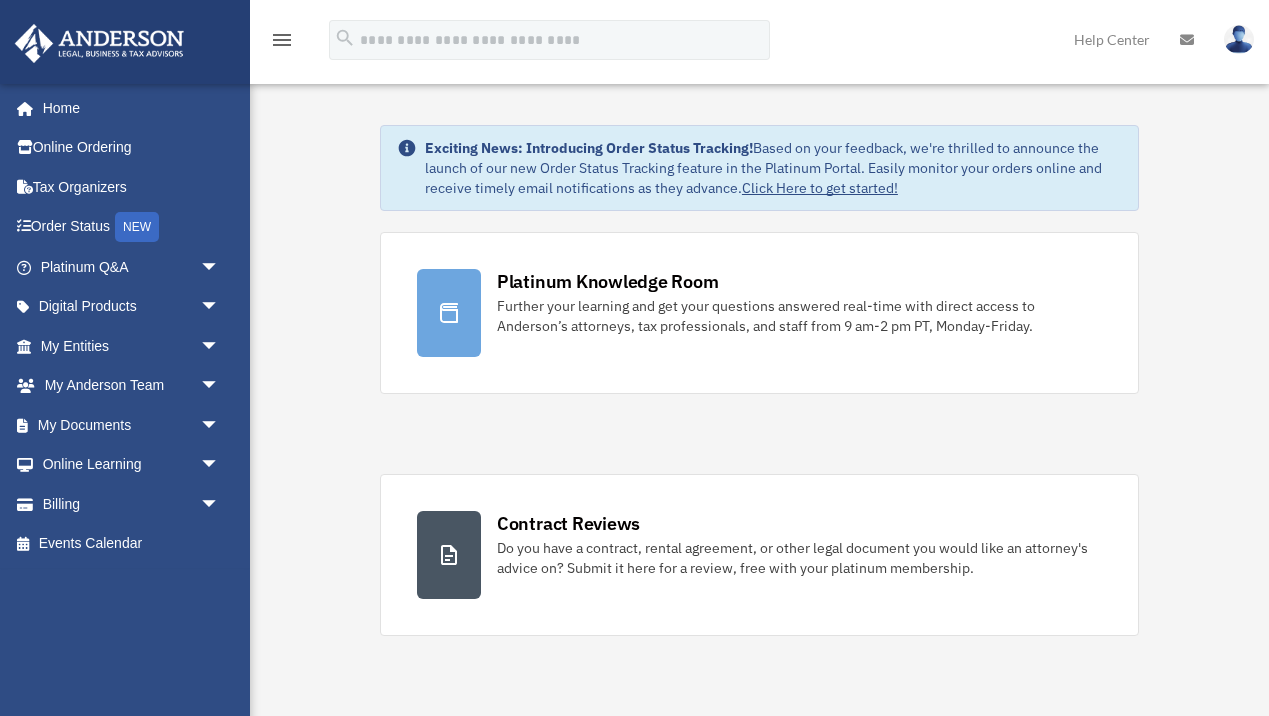 scroll, scrollTop: 0, scrollLeft: 0, axis: both 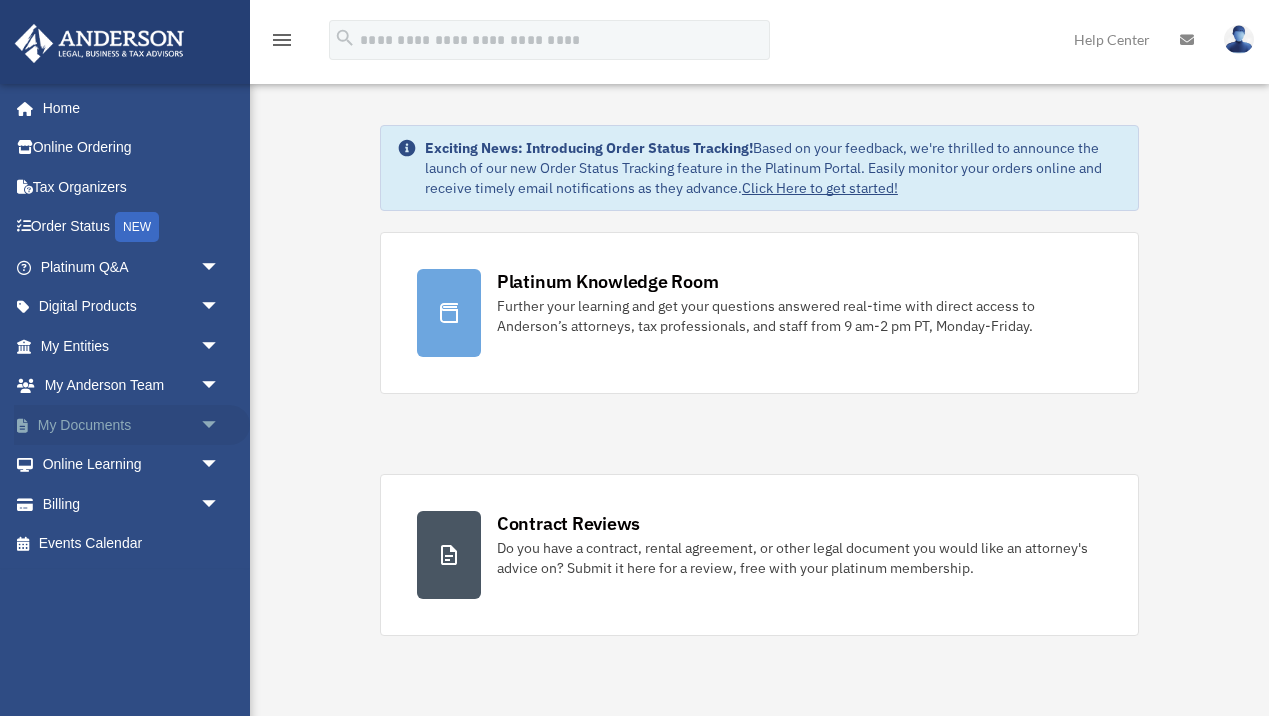 click on "arrow_drop_down" at bounding box center [220, 425] 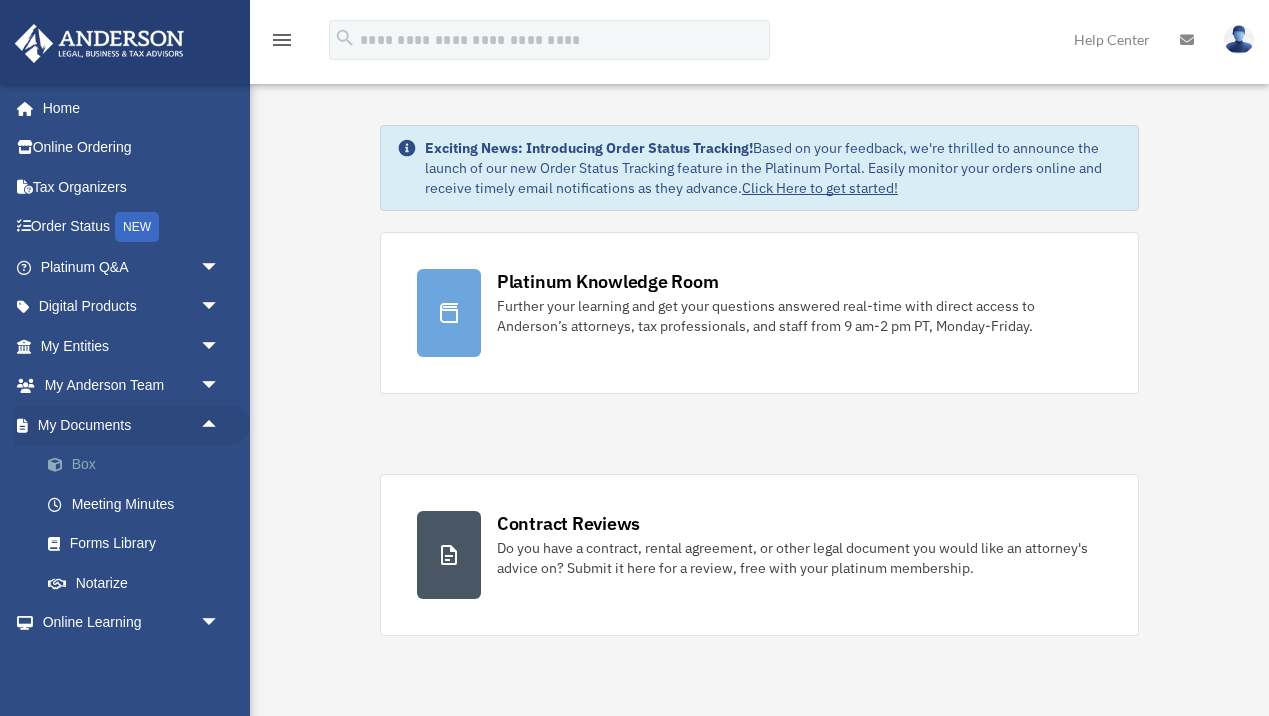 click on "Box" at bounding box center (139, 465) 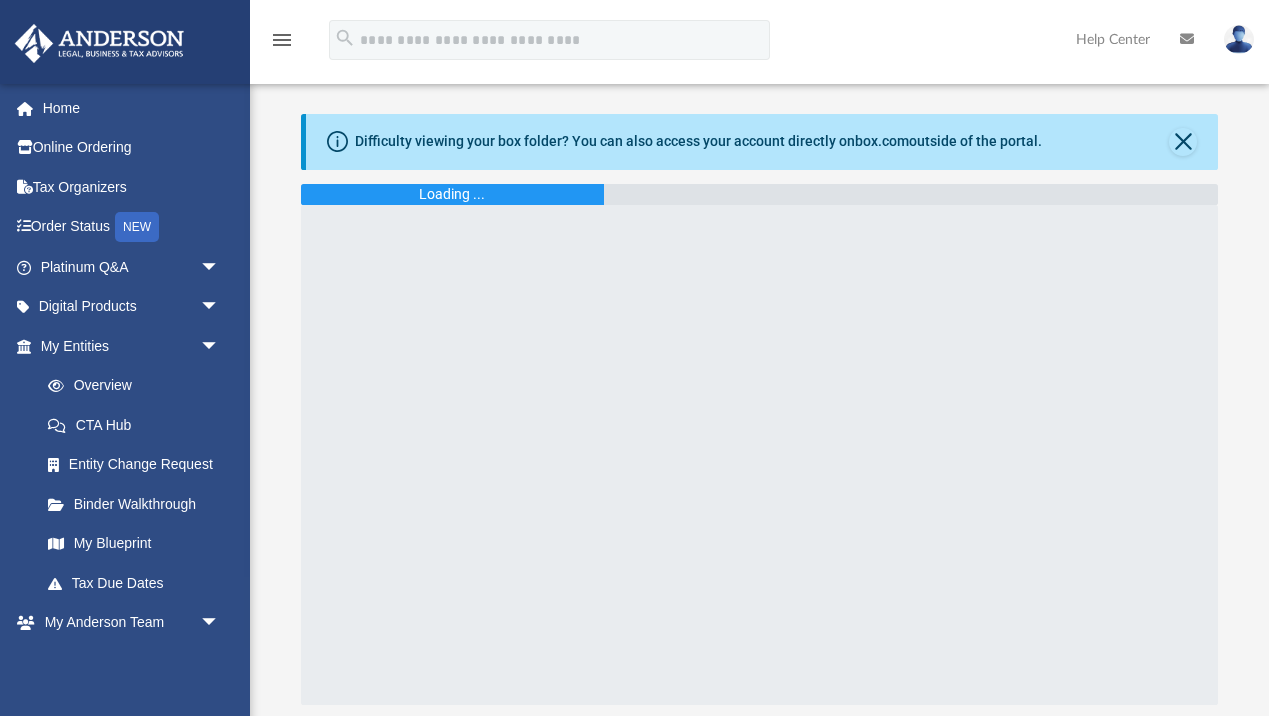 scroll, scrollTop: 0, scrollLeft: 0, axis: both 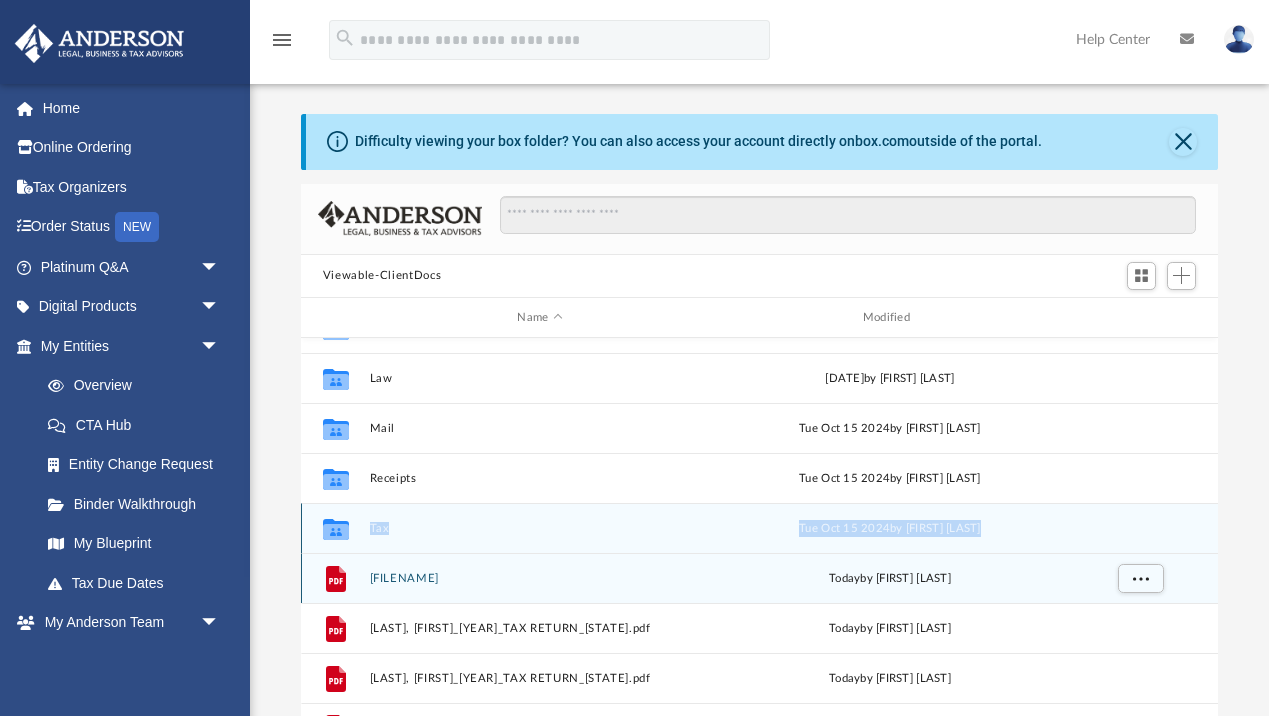 drag, startPoint x: 341, startPoint y: 580, endPoint x: 341, endPoint y: 529, distance: 51 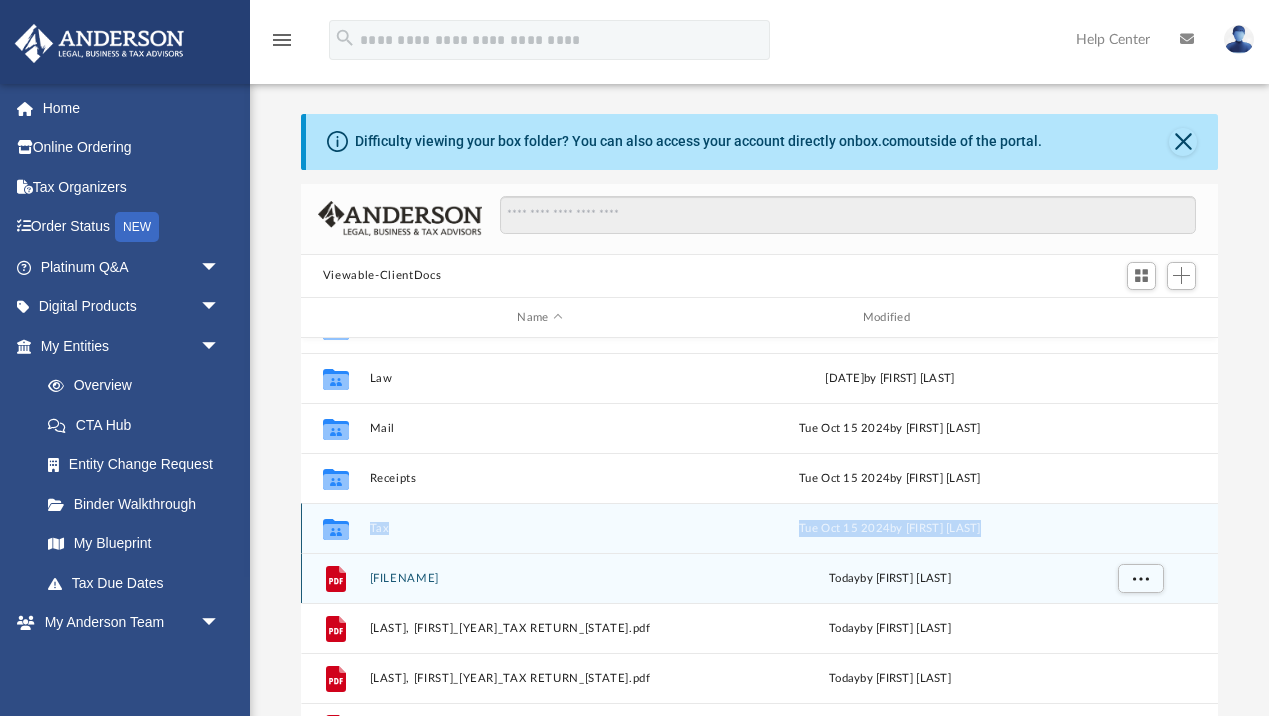 click on "Collaborated Folder Bookkeeping Tue Oct 15 2024  by Charles Rogler Collaborated Folder Law Thu Jul 10 2025  by Jasmine Barkum Collaborated Folder Mail Tue Oct 15 2024  by Charles Rogler Collaborated Folder Receipts Tue Oct 15 2024  by Charles Rogler Collaborated Folder Tax Tue Oct 15 2024  by Charles Rogler File 8010861_NATALIE ADSUAR_2023_ArchiveK1Package.pdf today  by Natalie Adsuar File ADSUAR, NATALIE_2022_TAX RETURN_1040.pdf today  by Natalie Adsuar File ADSUAR, NATALIE_2022_TAX RETURN_OH 1040.pdf today  by Natalie Adsuar File ADSUAR, NATALIE_2022_TAX RETURN_RITA.pdf today  by Natalie Adsuar" at bounding box center (759, 528) 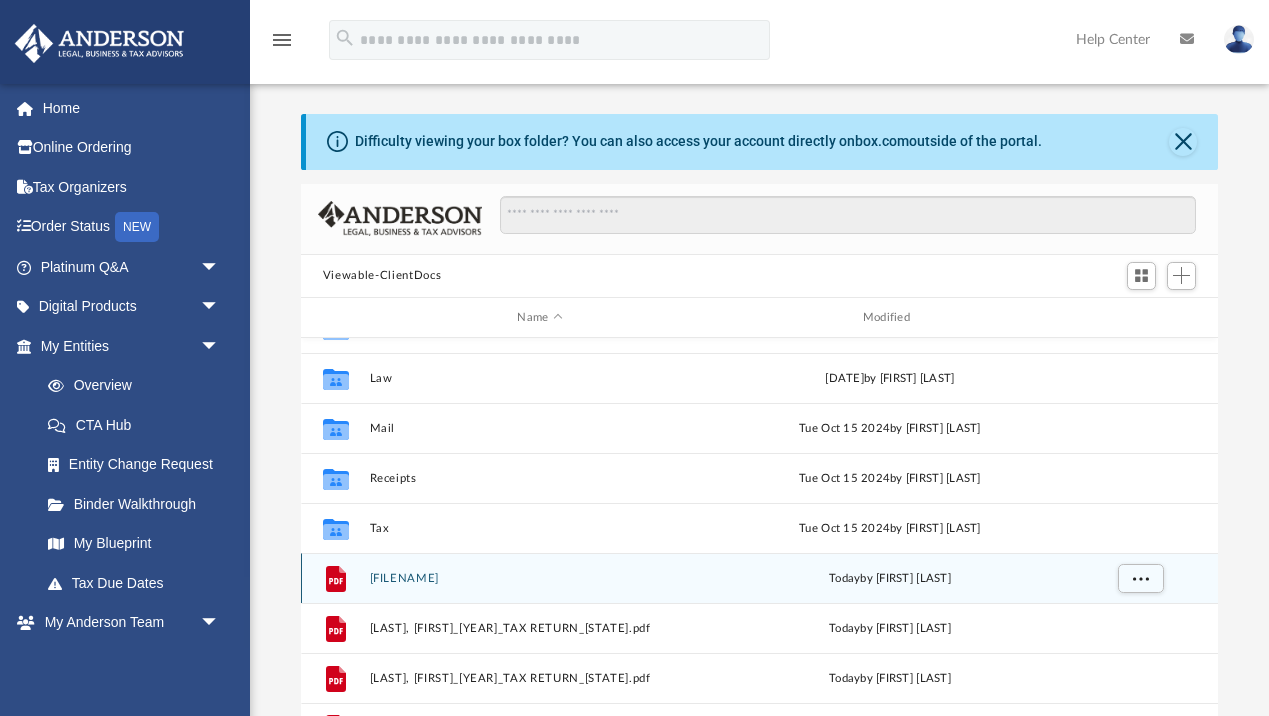 click 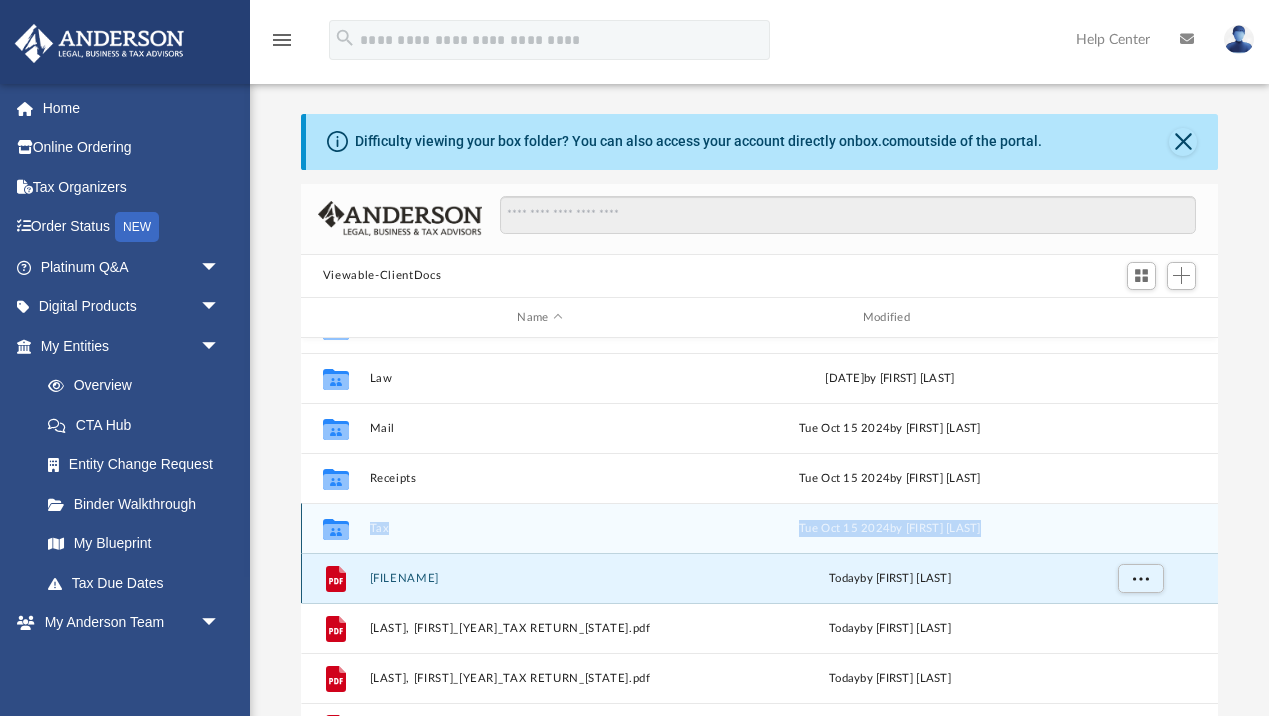 drag, startPoint x: 334, startPoint y: 580, endPoint x: 337, endPoint y: 538, distance: 42.107006 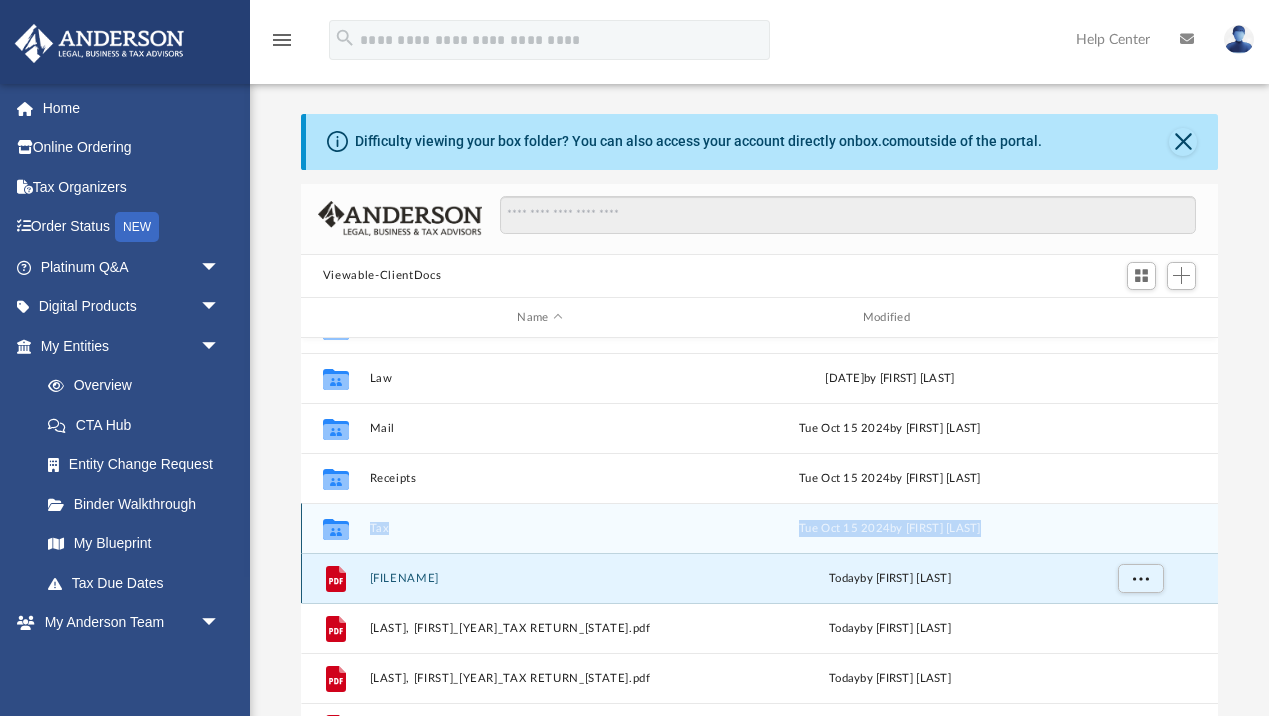 click on "Collaborated Folder Bookkeeping Tue Oct 15 2024  by Charles Rogler Collaborated Folder Law Thu Jul 10 2025  by Jasmine Barkum Collaborated Folder Mail Tue Oct 15 2024  by Charles Rogler Collaborated Folder Receipts Tue Oct 15 2024  by Charles Rogler Collaborated Folder Tax Tue Oct 15 2024  by Charles Rogler File 8010861_NATALIE ADSUAR_2023_ArchiveK1Package.pdf today  by Natalie Adsuar File ADSUAR, NATALIE_2022_TAX RETURN_1040.pdf today  by Natalie Adsuar File ADSUAR, NATALIE_2022_TAX RETURN_OH 1040.pdf today  by Natalie Adsuar File ADSUAR, NATALIE_2022_TAX RETURN_RITA.pdf today  by Natalie Adsuar" at bounding box center [759, 528] 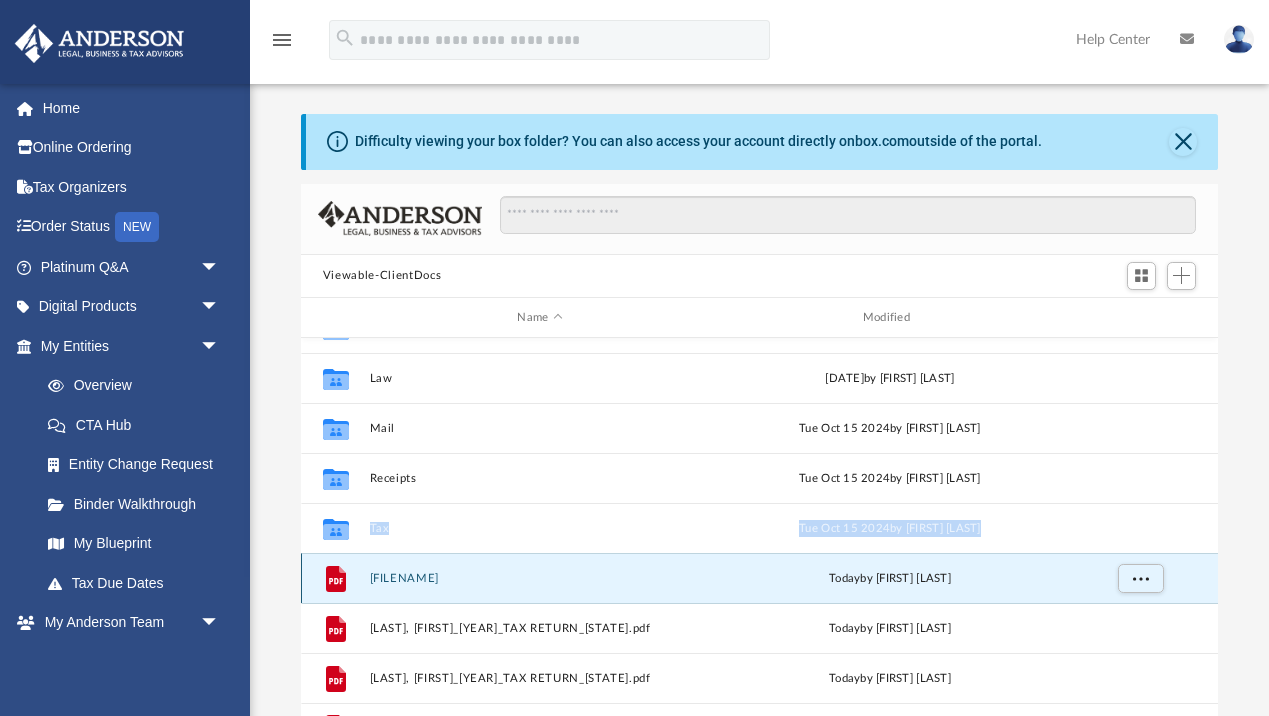 click on "8010861_NATALIE ADSUAR_2023_ArchiveK1Package.pdf" at bounding box center (539, 578) 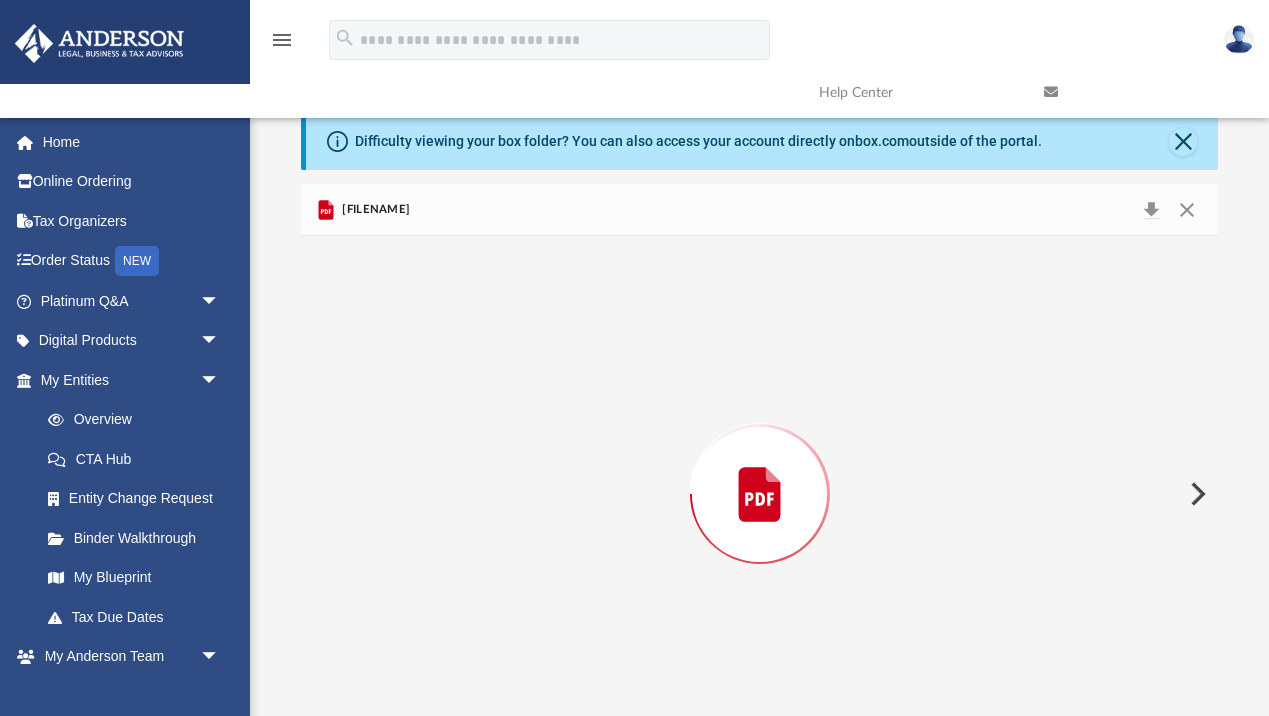 scroll, scrollTop: 37, scrollLeft: 0, axis: vertical 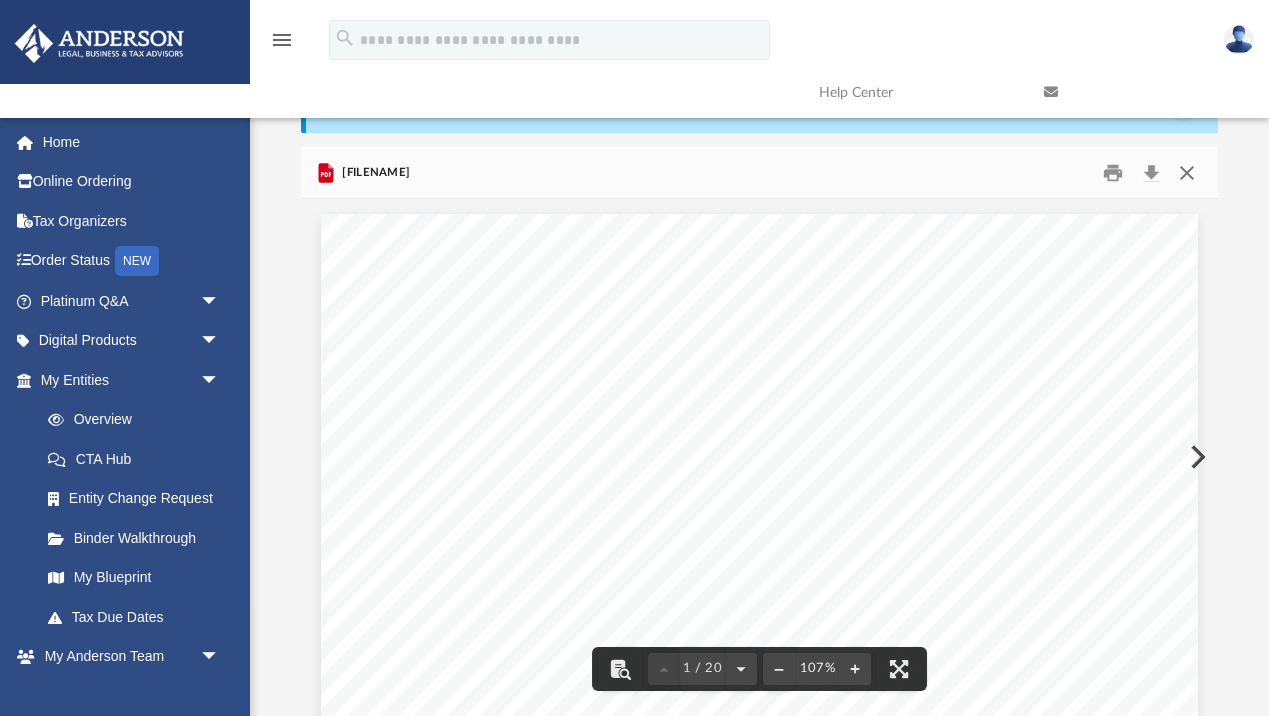 click at bounding box center (1187, 172) 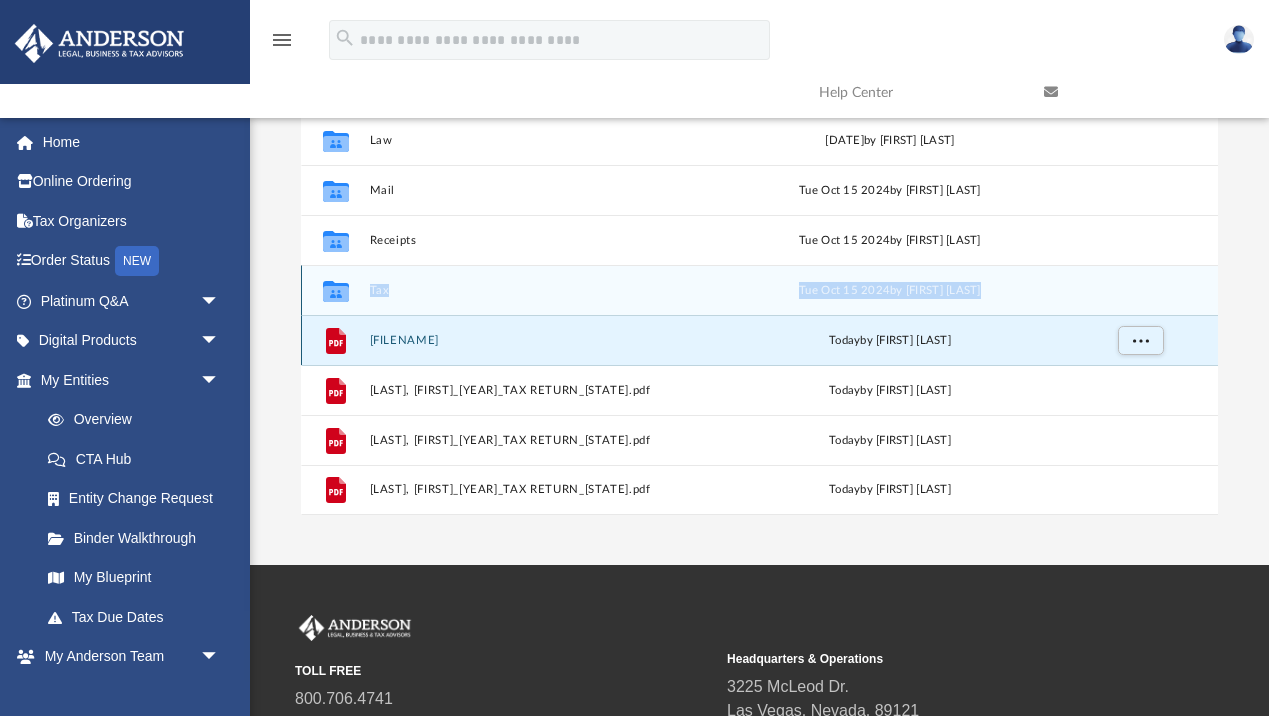scroll, scrollTop: 234, scrollLeft: 0, axis: vertical 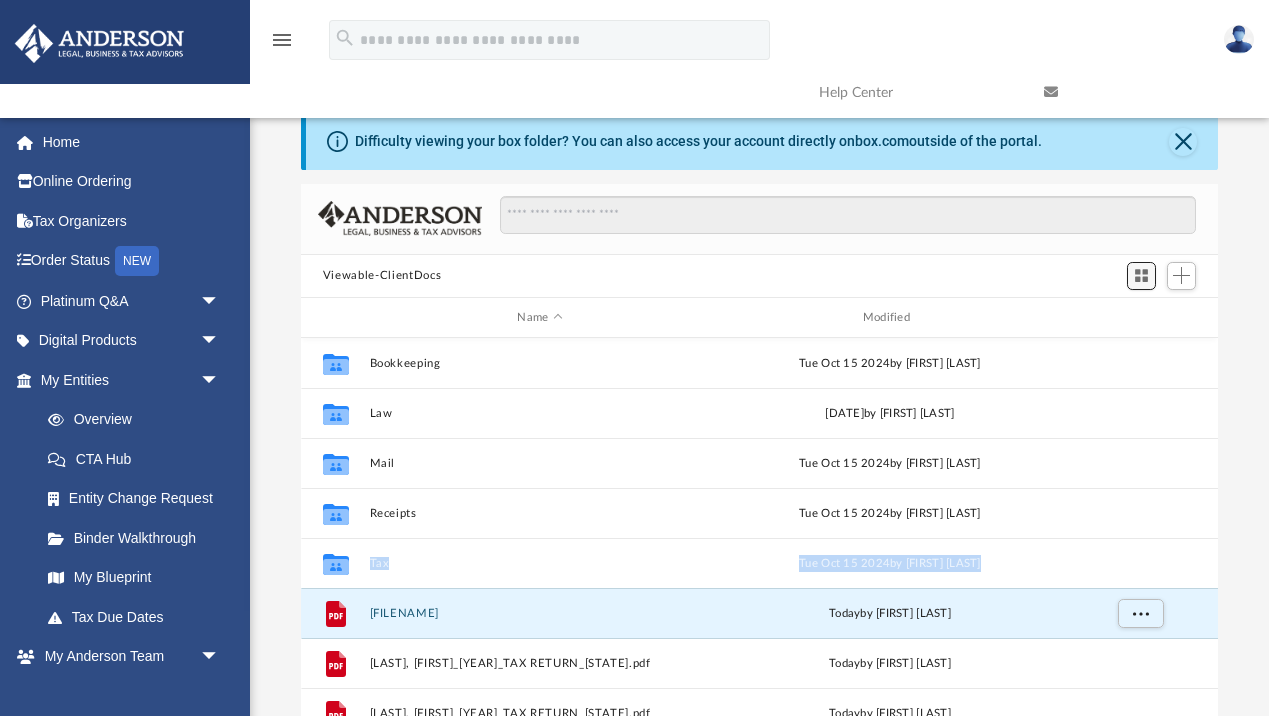 click at bounding box center (1142, 276) 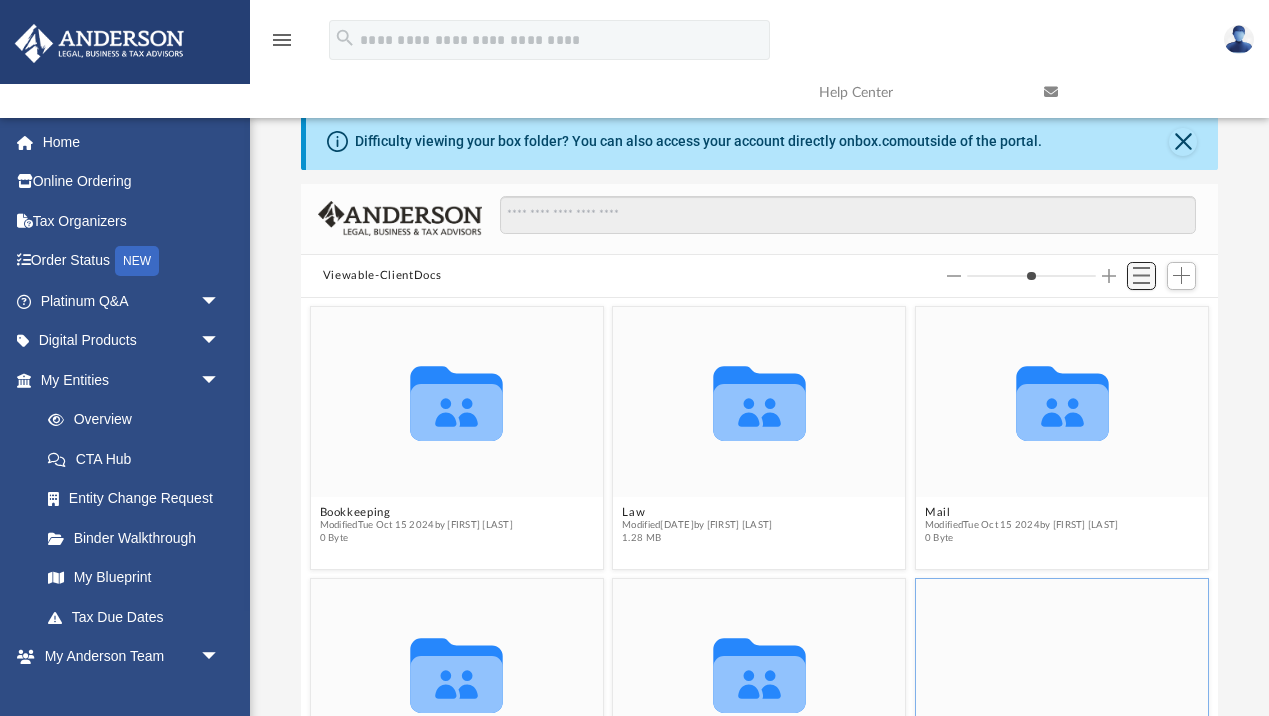 scroll, scrollTop: 455, scrollLeft: 917, axis: both 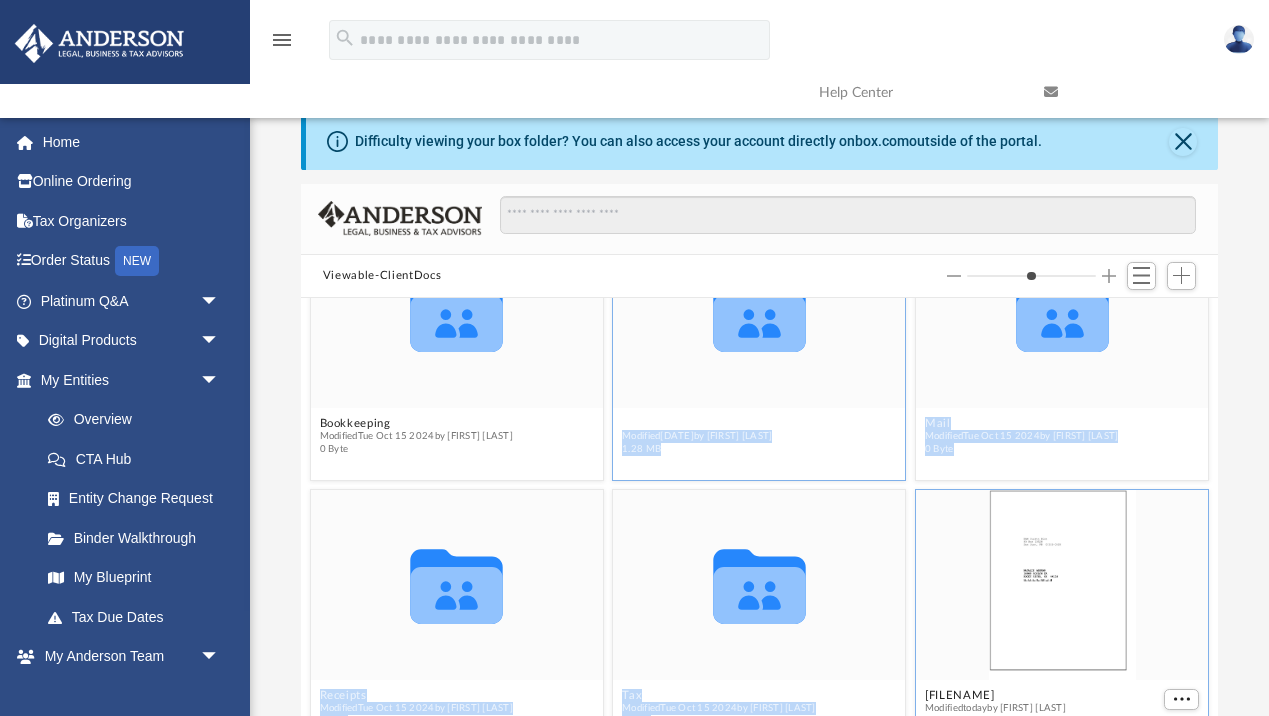 drag, startPoint x: 970, startPoint y: 606, endPoint x: 763, endPoint y: 420, distance: 278.28943 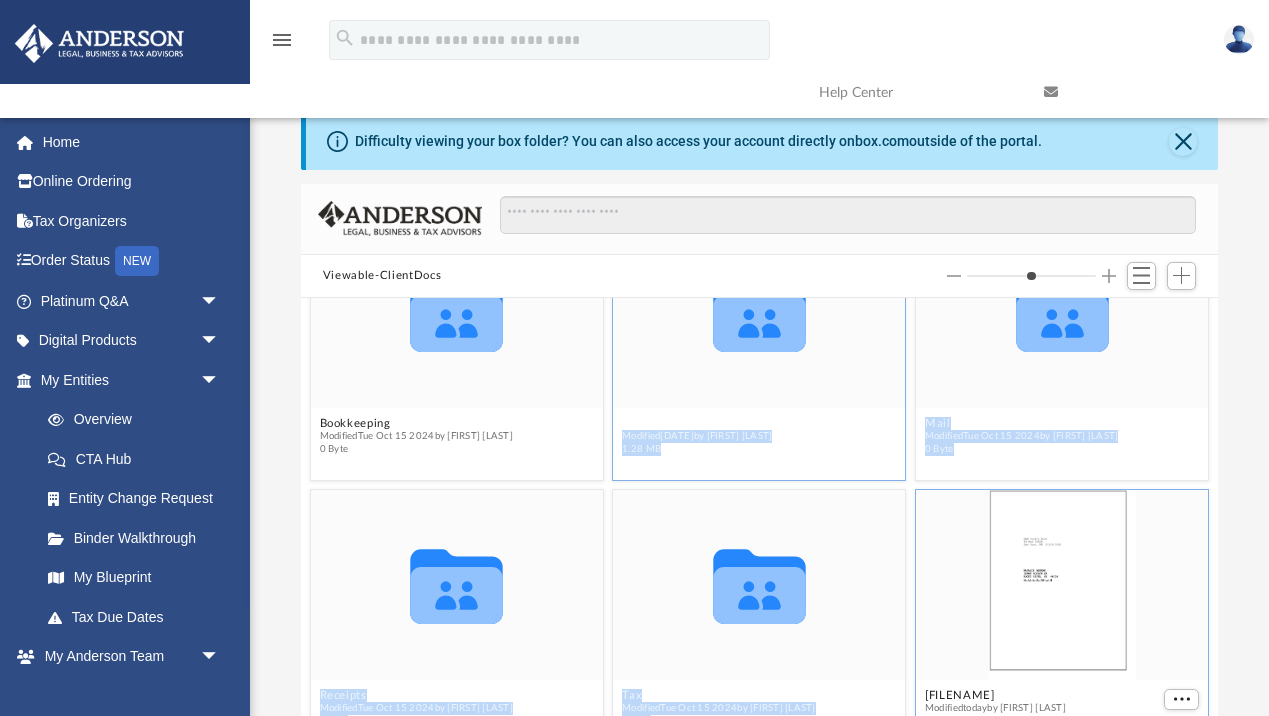 click on "Collaborated Folder Bookkeeping Modified  Tue Oct 15 2024  by Charles Rogler 0 Byte Collaborated Folder Law Modified  Thu Jul 10 2025  by Jasmine Barkum 1.28 MB Collaborated Folder Mail Modified  Tue Oct 15 2024  by Charles Rogler 0 Byte Collaborated Folder Receipts Modified  Tue Oct 15 2024  by Charles Rogler 0 Byte Collaborated Folder Tax Modified  Tue Oct 15 2024  by Charles Rogler 0 Byte 8010861_NATALIE ADSUAR_2023_ArchiveK1Package.pdf Modified  today  by Natalie Adsuar 91.85 KB ADSUAR, NATALIE_2022_TAX RETURN_1040.pdf Modified  today  by Natalie Adsuar 253.48 KB ADSUAR, NATALIE_2022_TAX RETURN_OH 1040.pdf Modified  today  by Natalie Adsuar 82.4 KB ADSUAR, NATALIE_2022_TAX RETURN_RITA.pdf Modified  today  by Natalie Adsuar 59.74 KB" at bounding box center (759, 622) 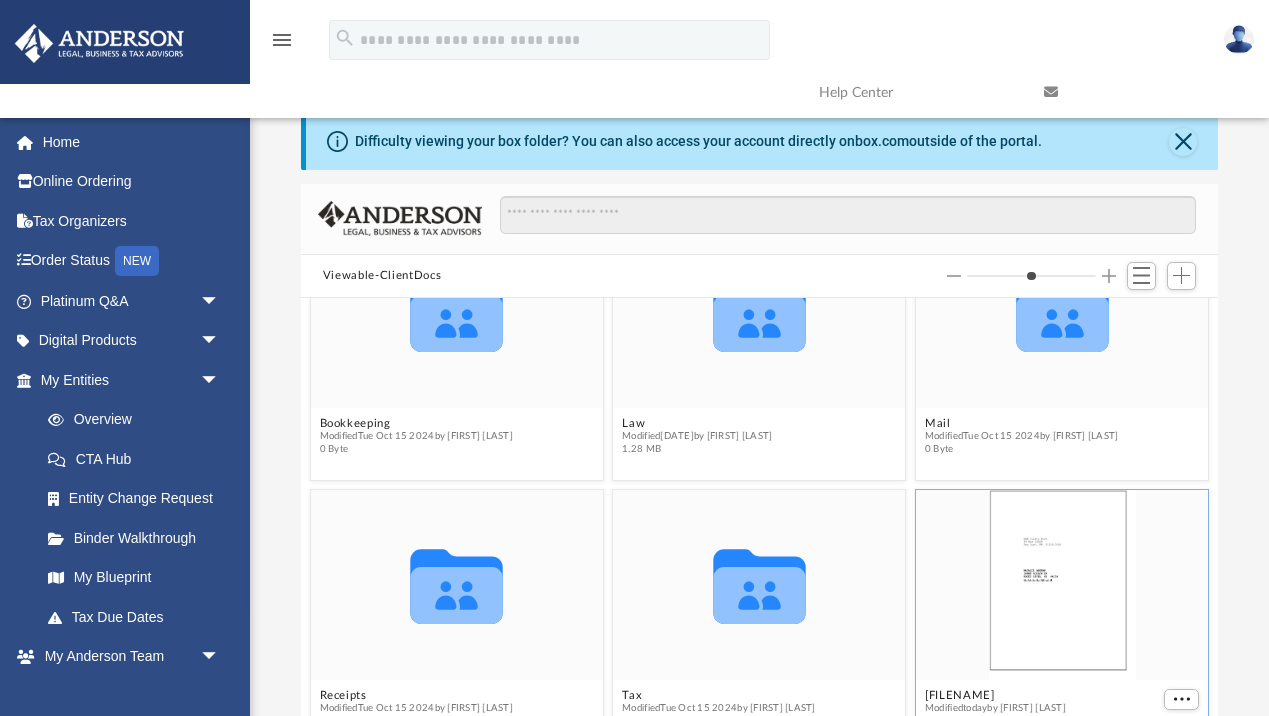 click at bounding box center [1062, 586] 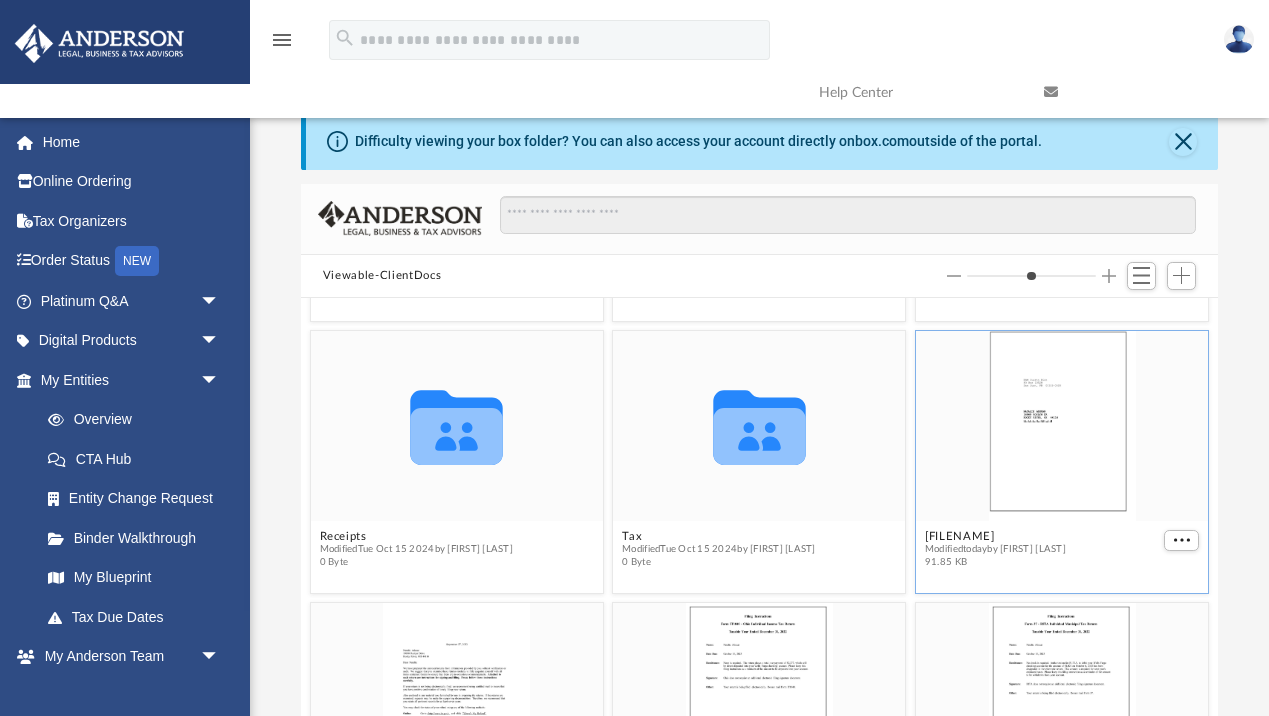 scroll, scrollTop: 253, scrollLeft: 0, axis: vertical 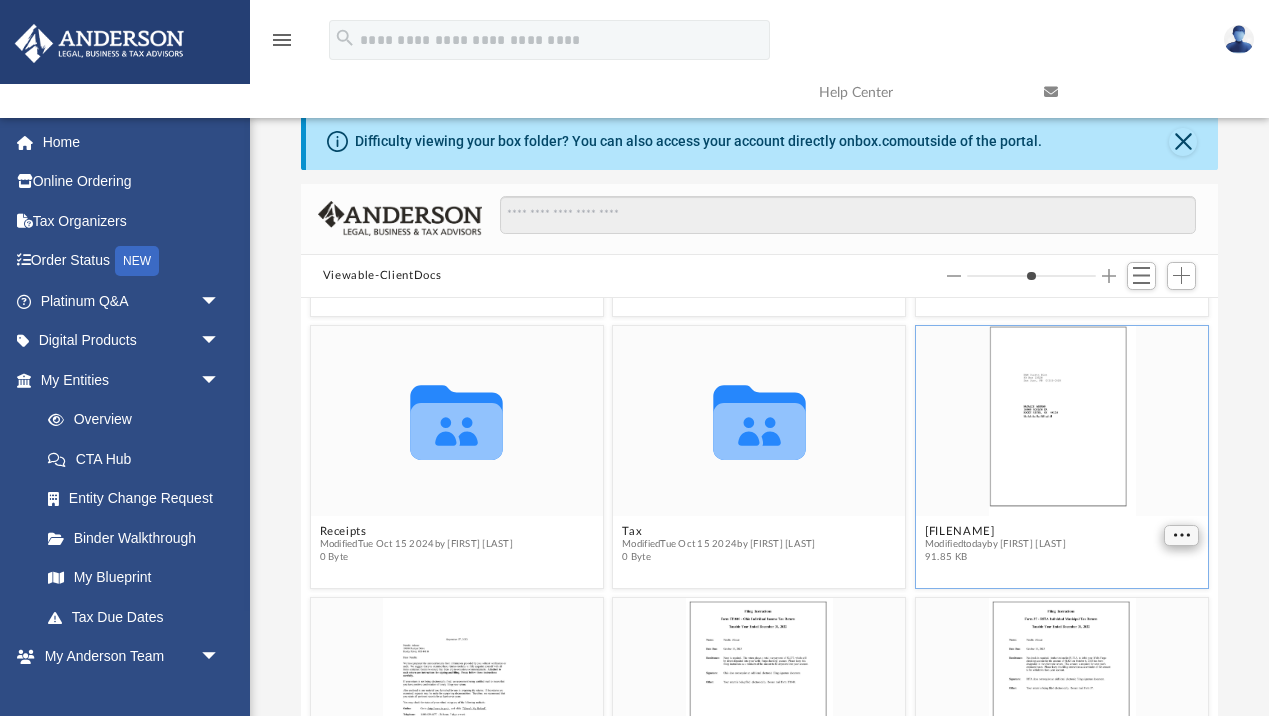 click at bounding box center [1182, 536] 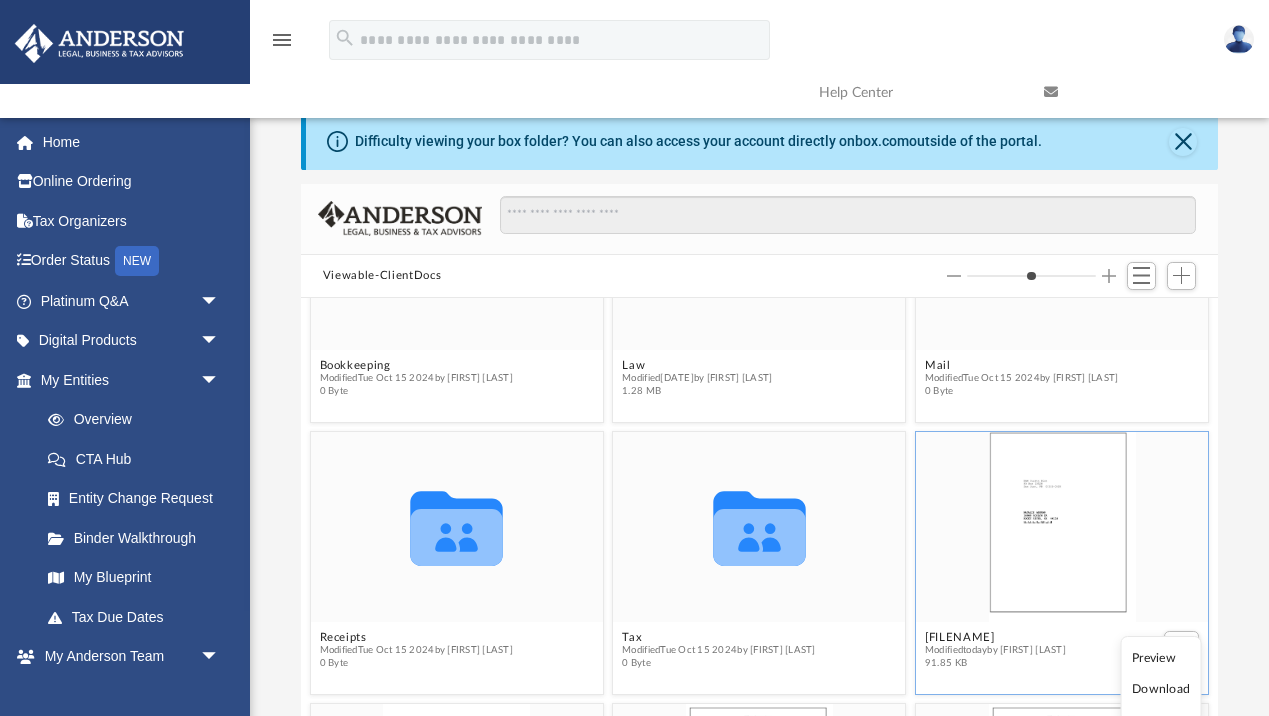 scroll, scrollTop: 144, scrollLeft: 0, axis: vertical 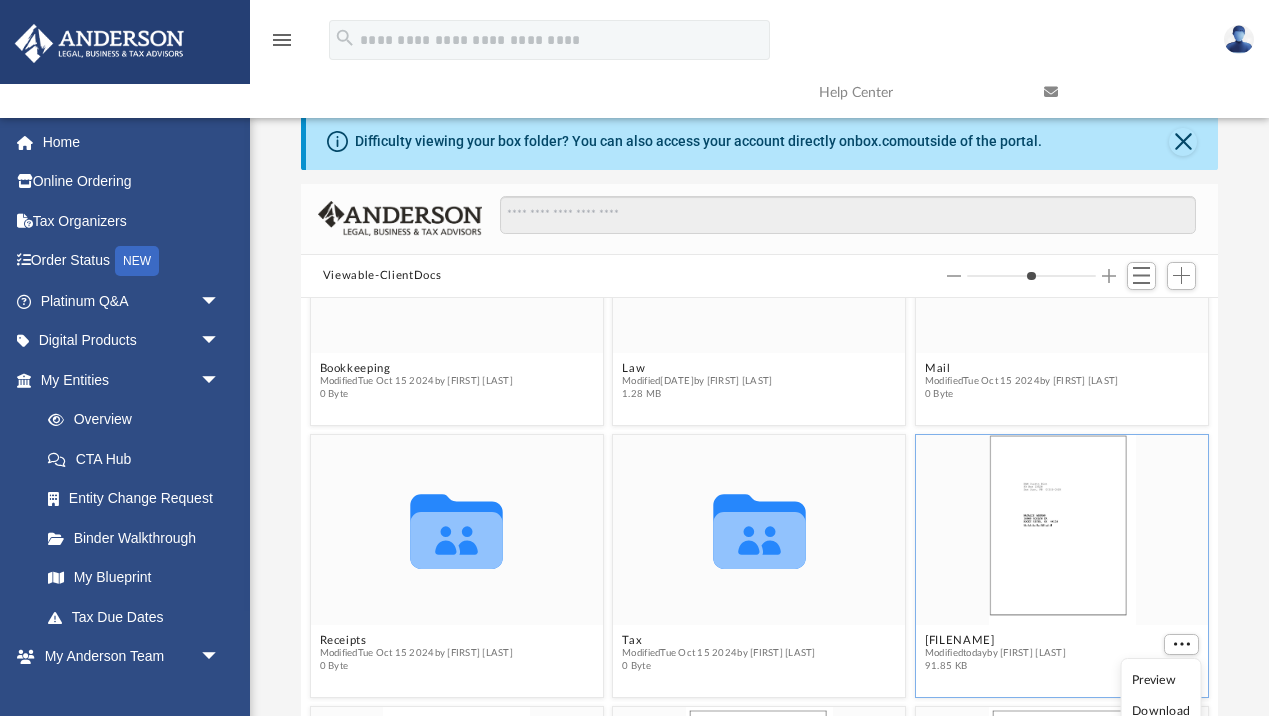 drag, startPoint x: 949, startPoint y: 535, endPoint x: 953, endPoint y: 487, distance: 48.166378 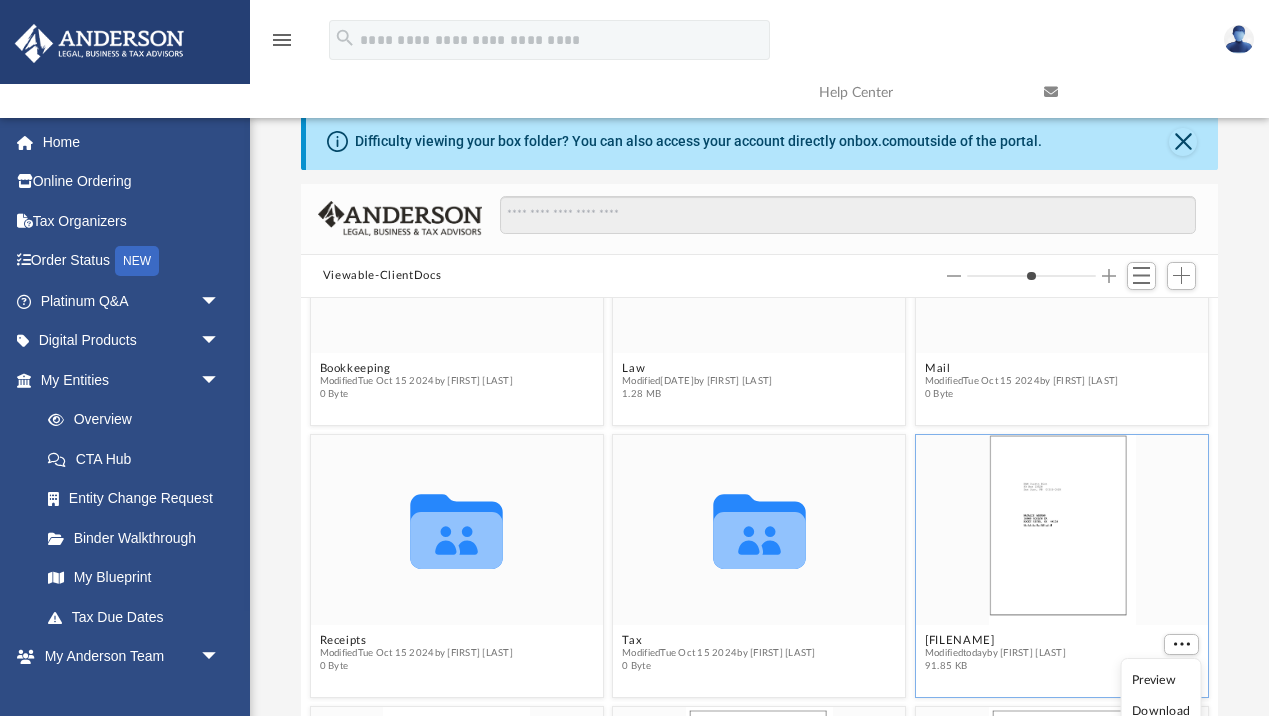 click at bounding box center (1062, 531) 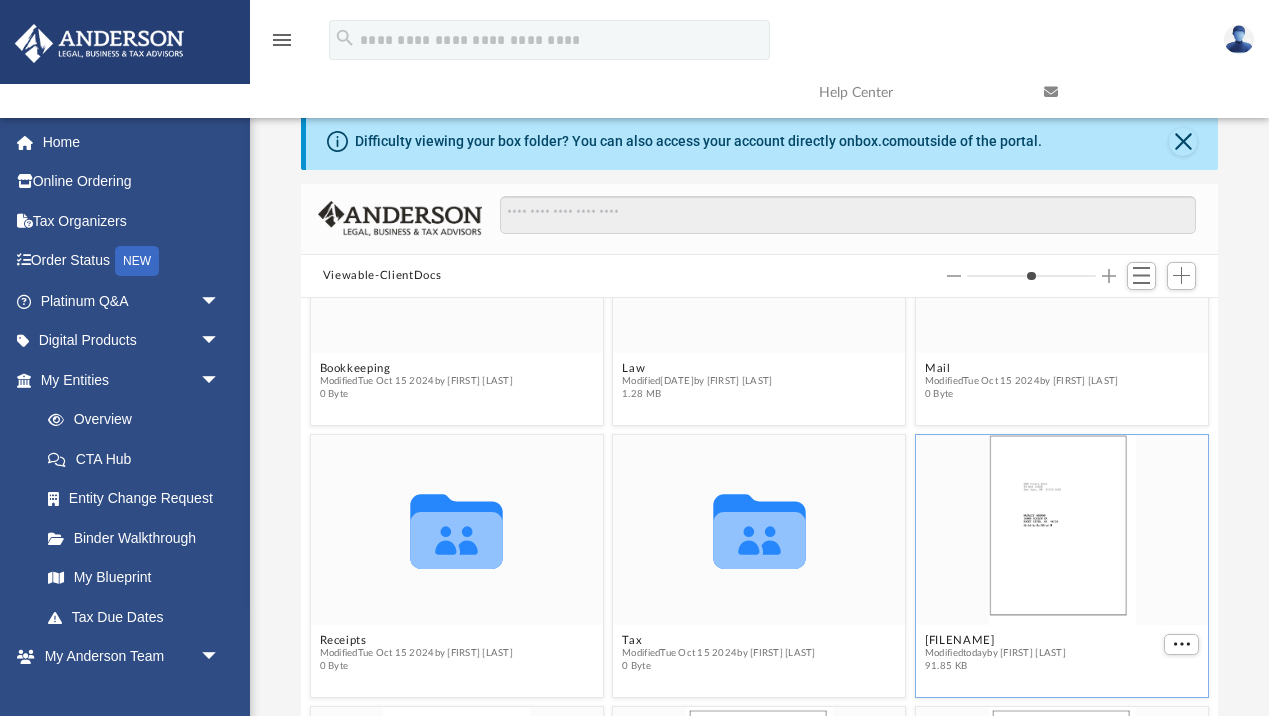 click at bounding box center (1062, 531) 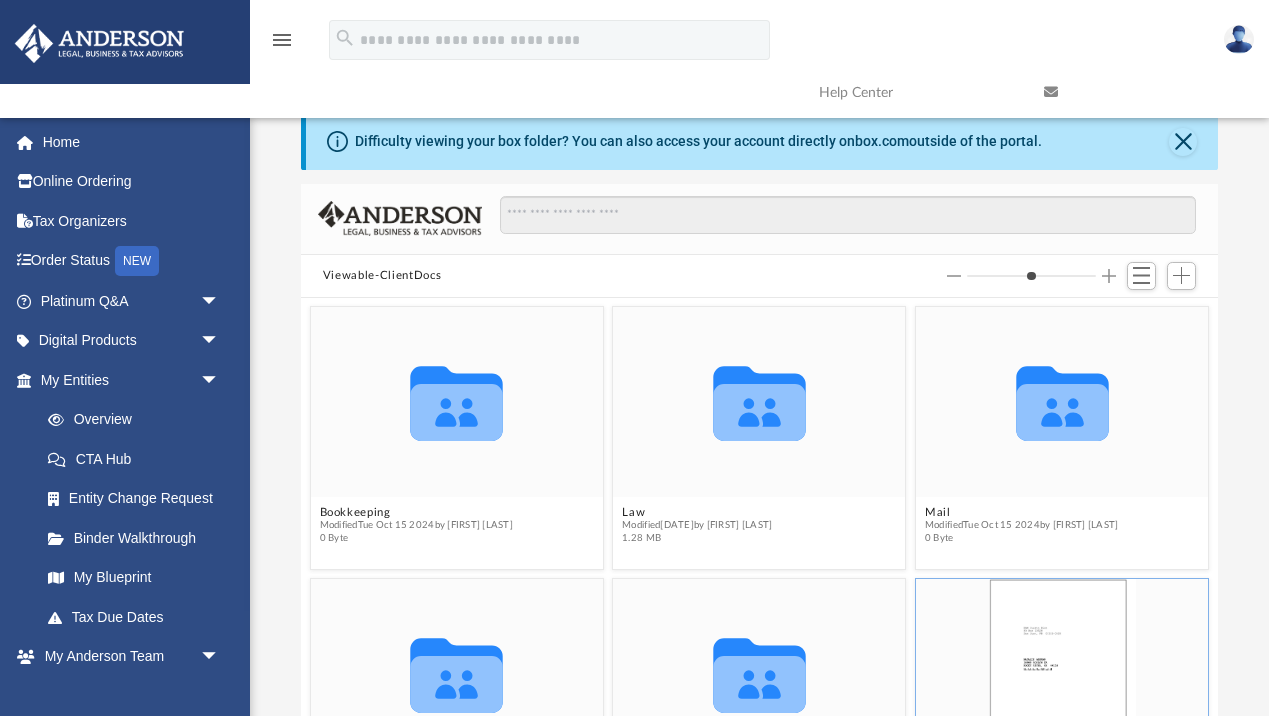 scroll, scrollTop: 0, scrollLeft: 0, axis: both 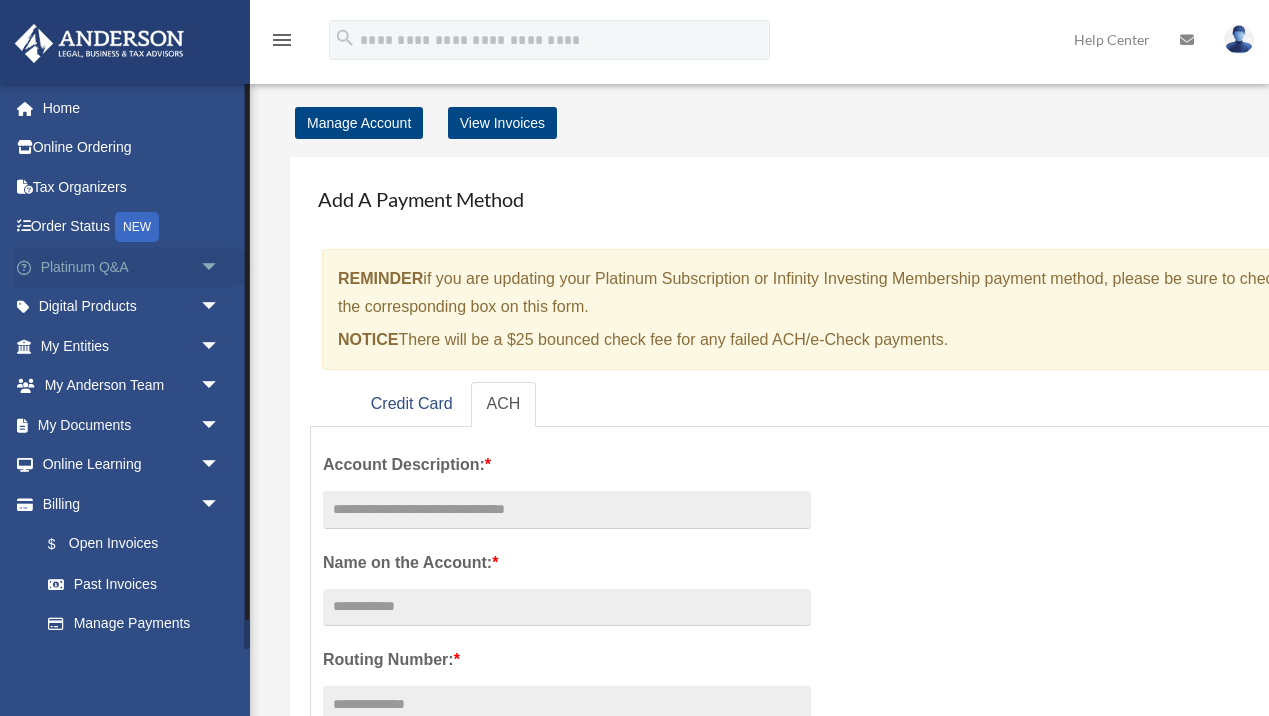 click on "arrow_drop_down" at bounding box center [220, 267] 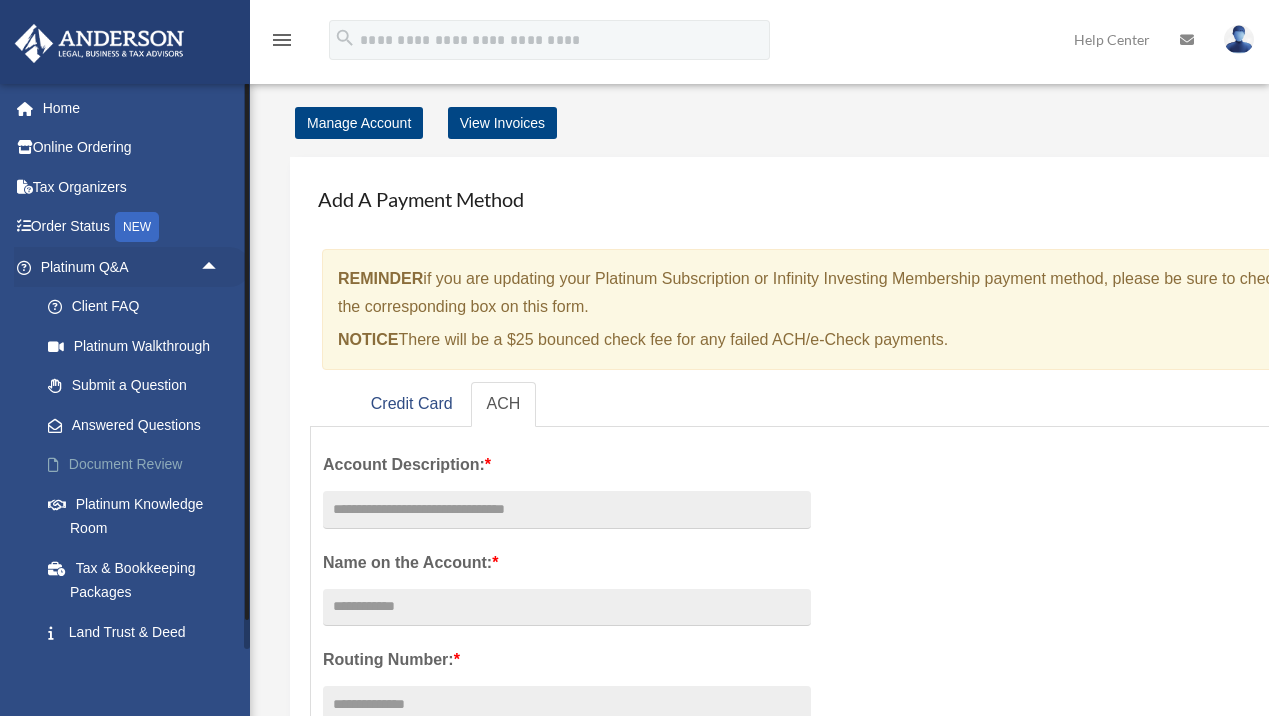 click on "Document Review" at bounding box center [139, 465] 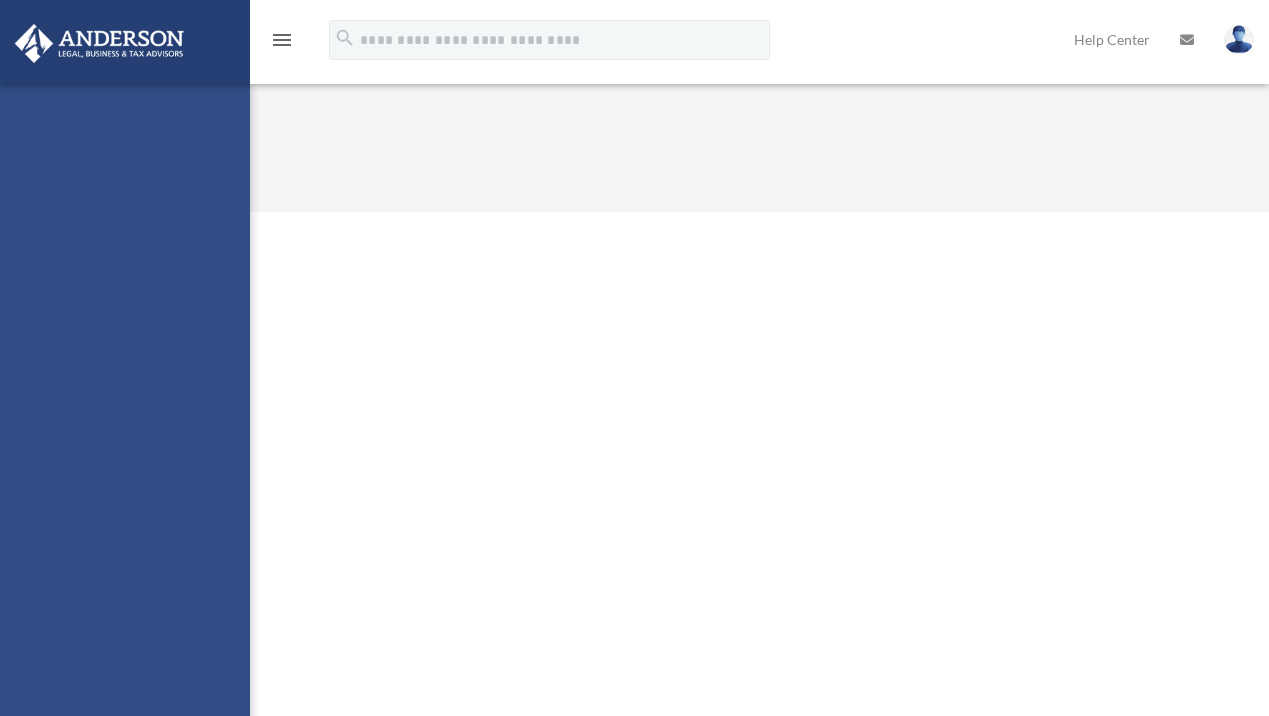 scroll, scrollTop: 0, scrollLeft: 0, axis: both 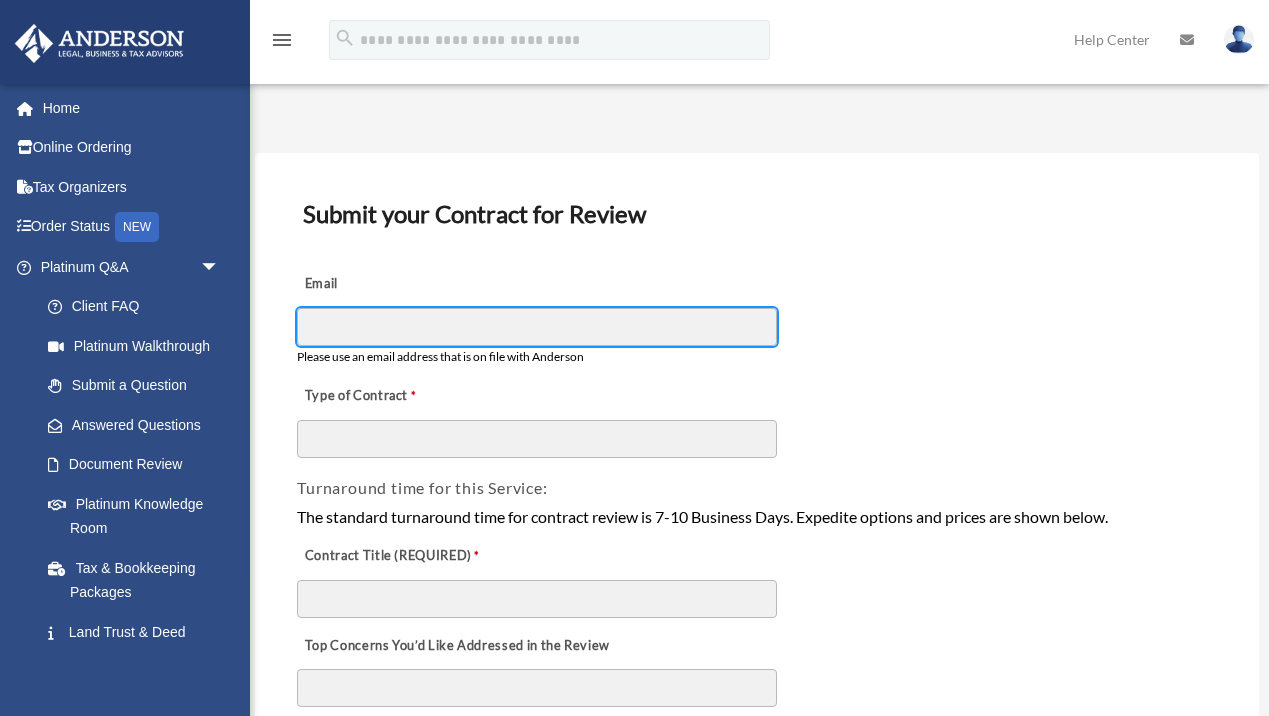type on "**********" 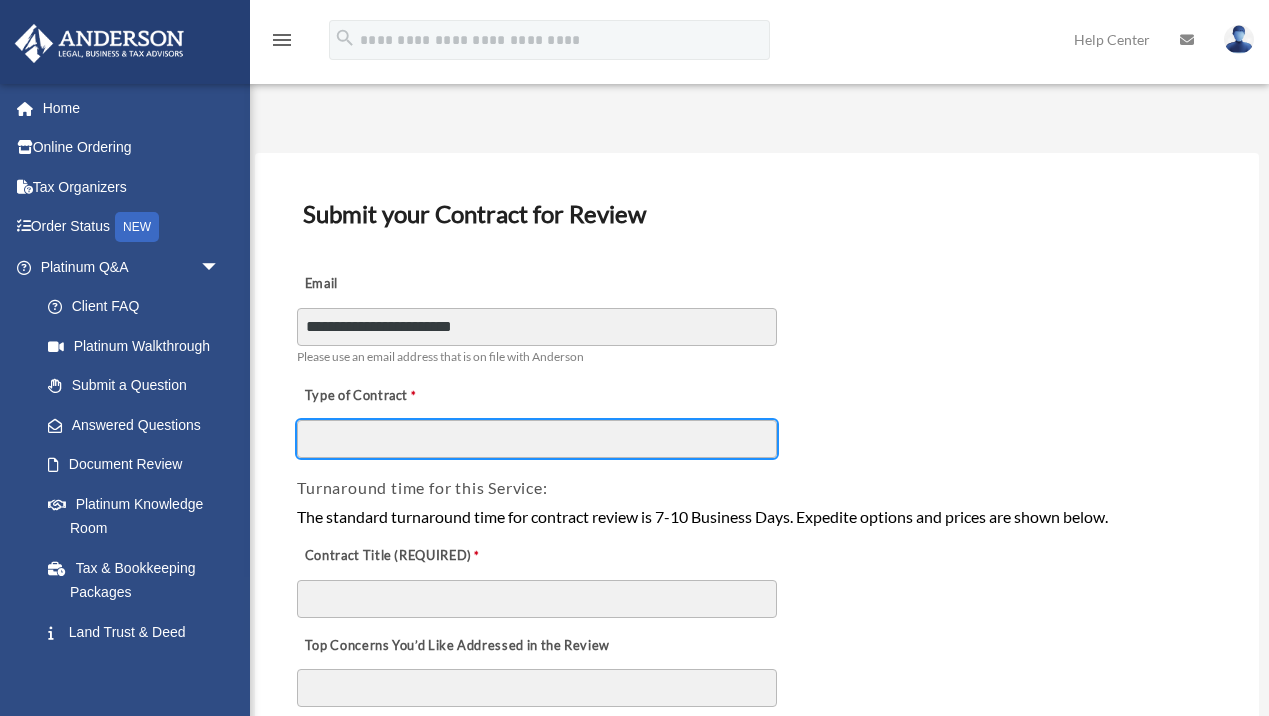 click on "Type of Contract" at bounding box center (537, 439) 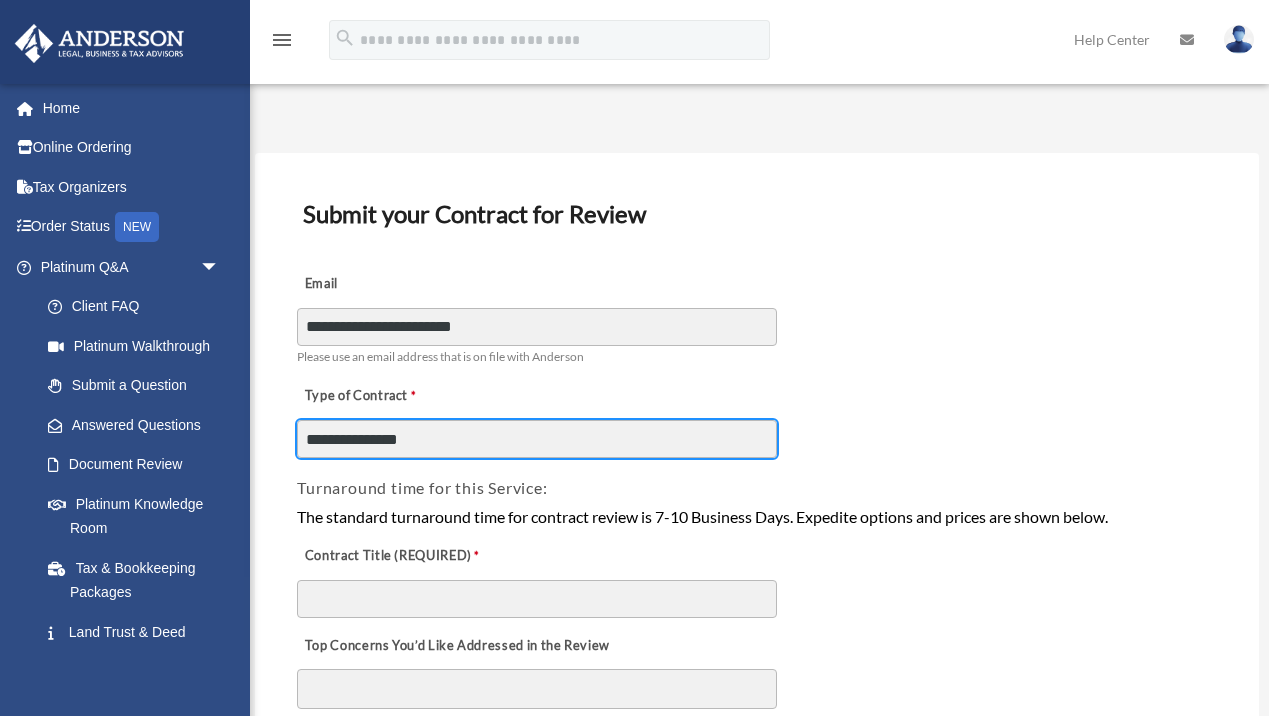click on "**********" at bounding box center (537, 439) 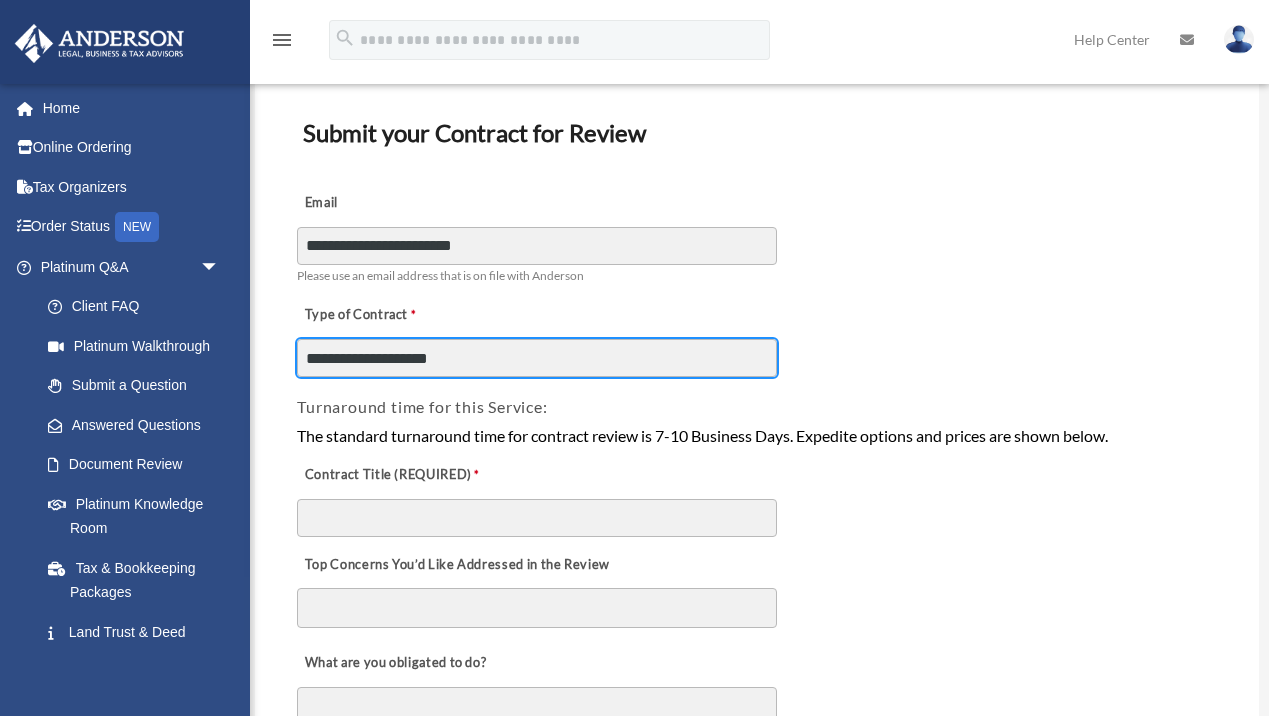 scroll, scrollTop: 80, scrollLeft: 0, axis: vertical 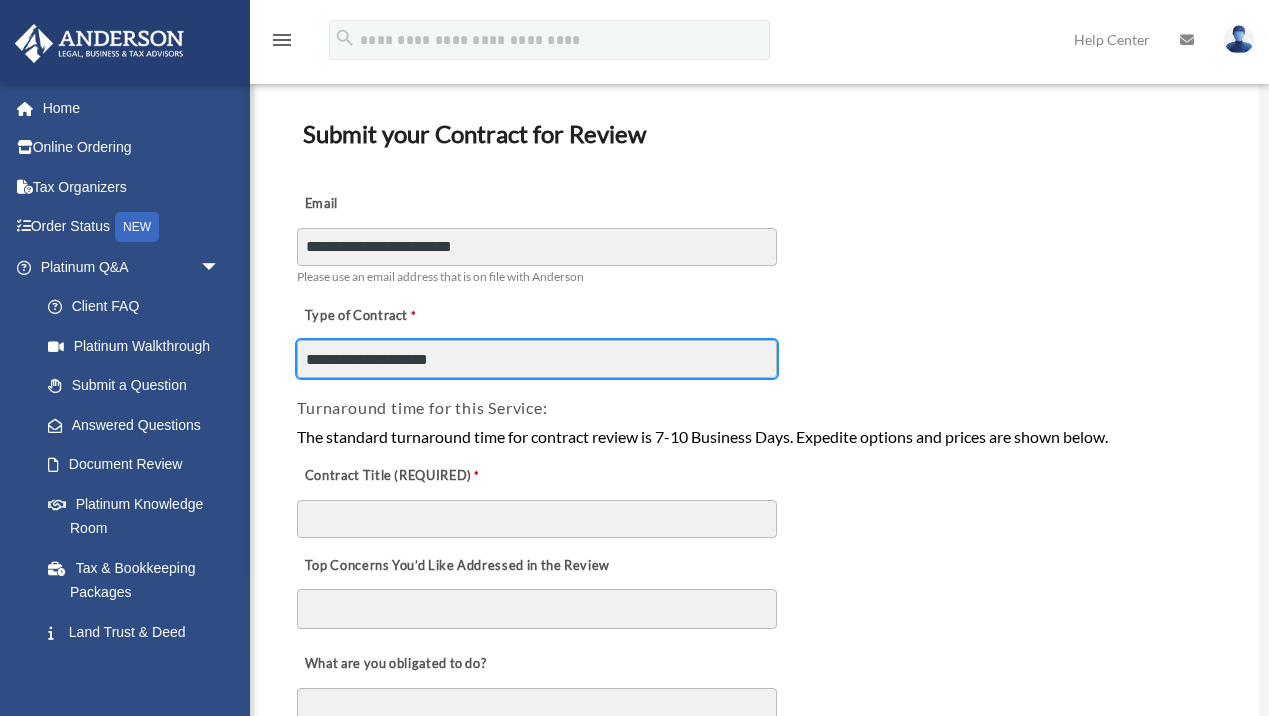 type on "**********" 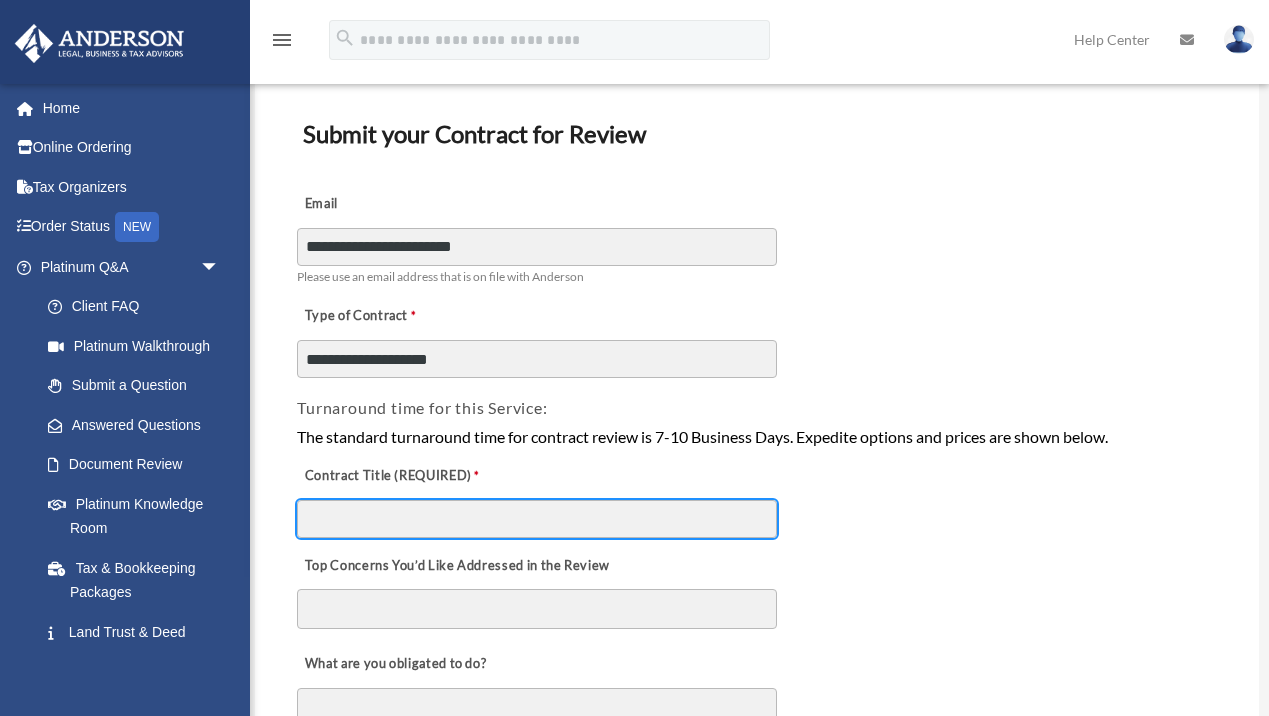 click on "Contract Title (REQUIRED)" at bounding box center (537, 519) 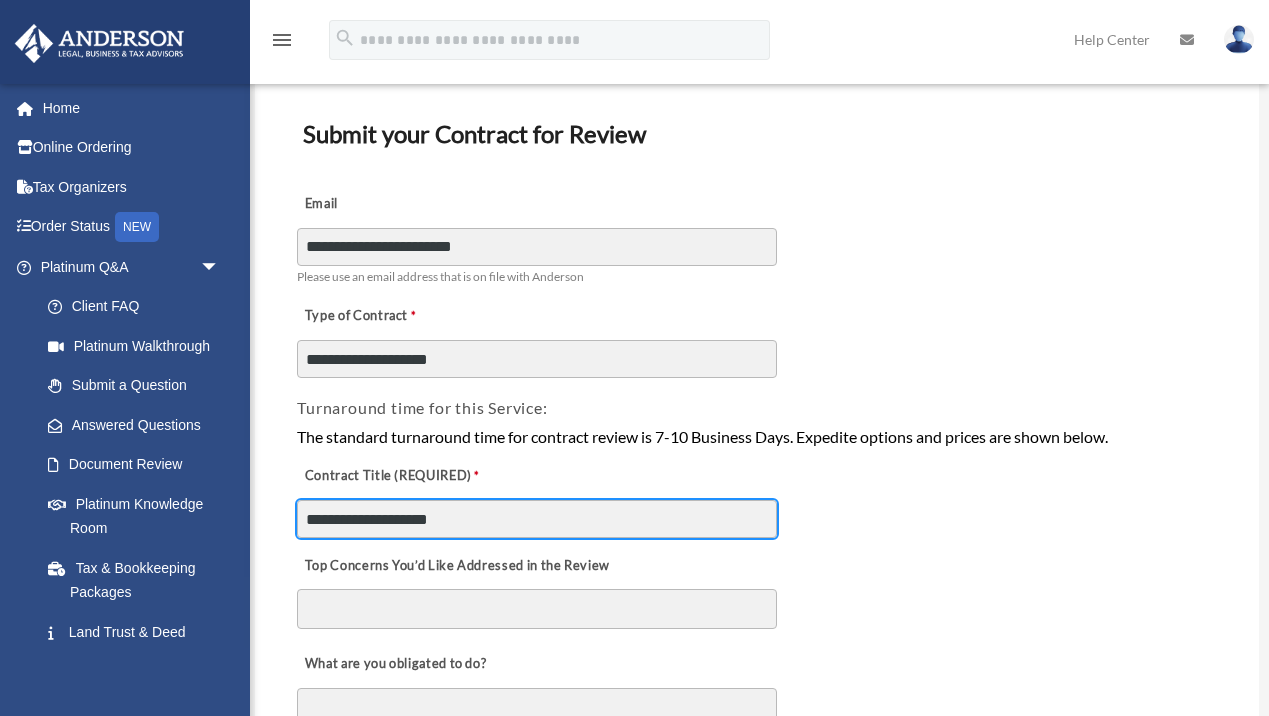 type on "**********" 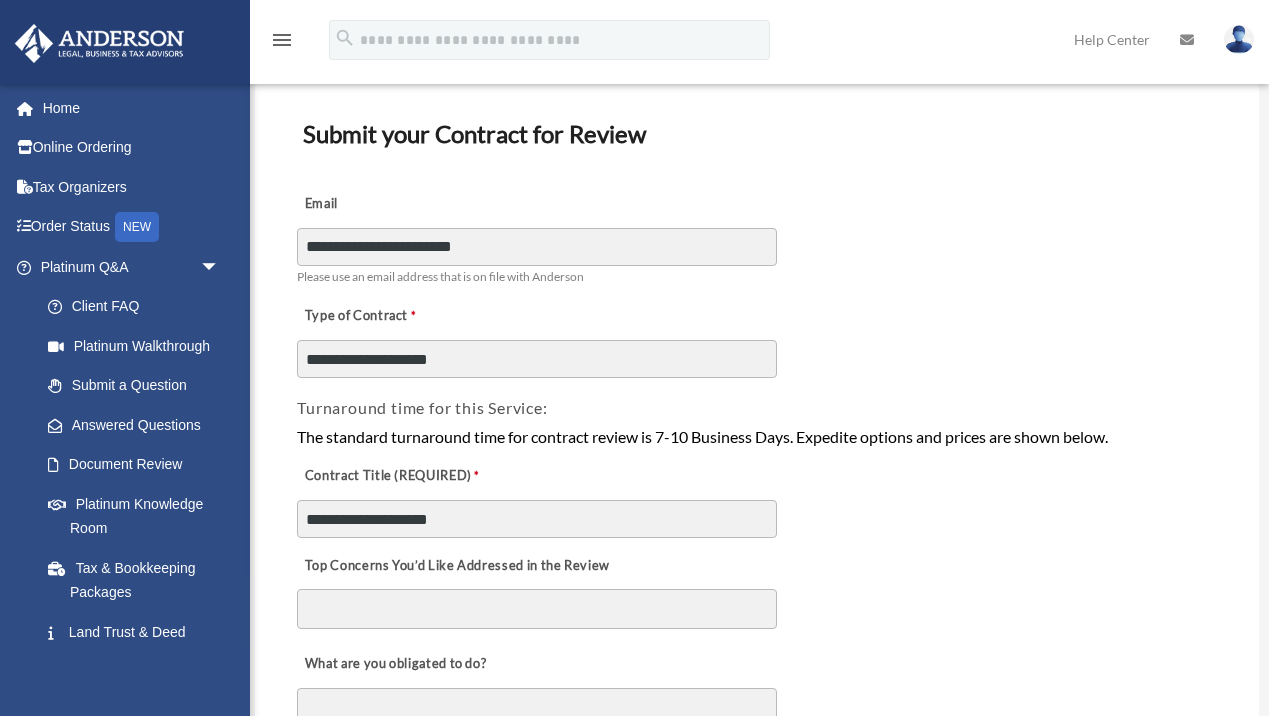 click on "Top Concerns You’d Like Addressed in the Review" at bounding box center (537, 609) 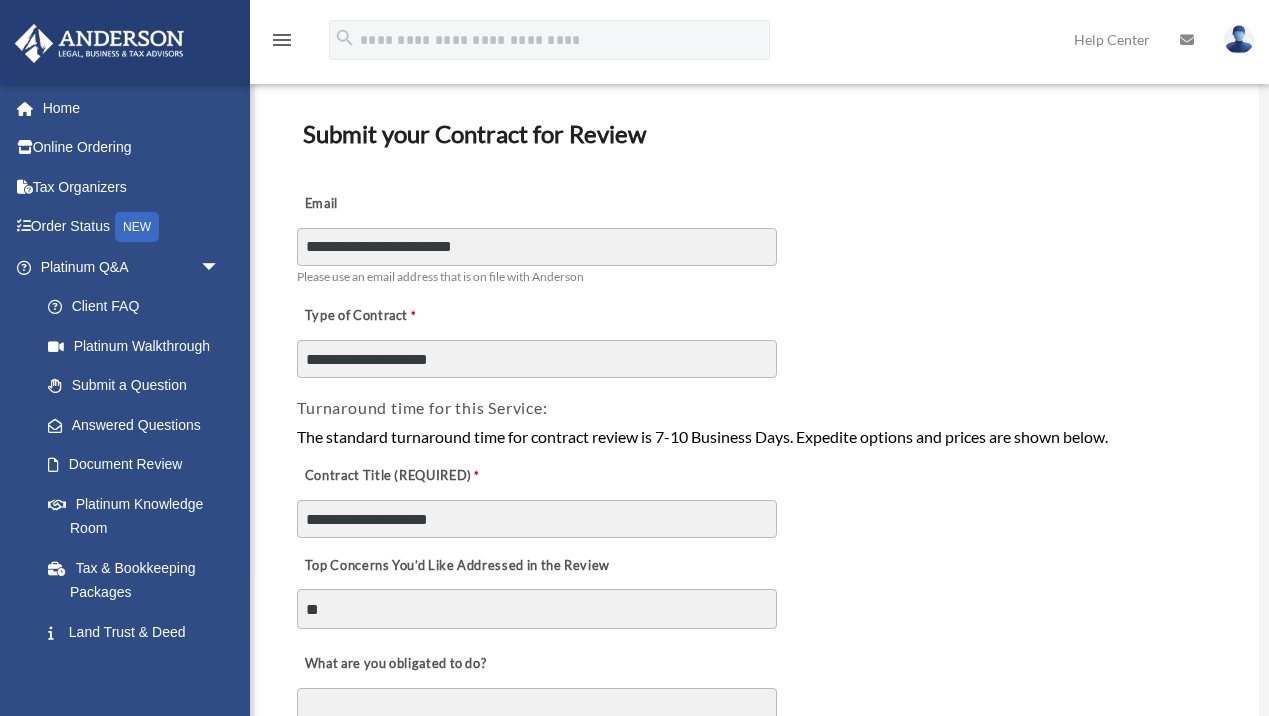 type on "*" 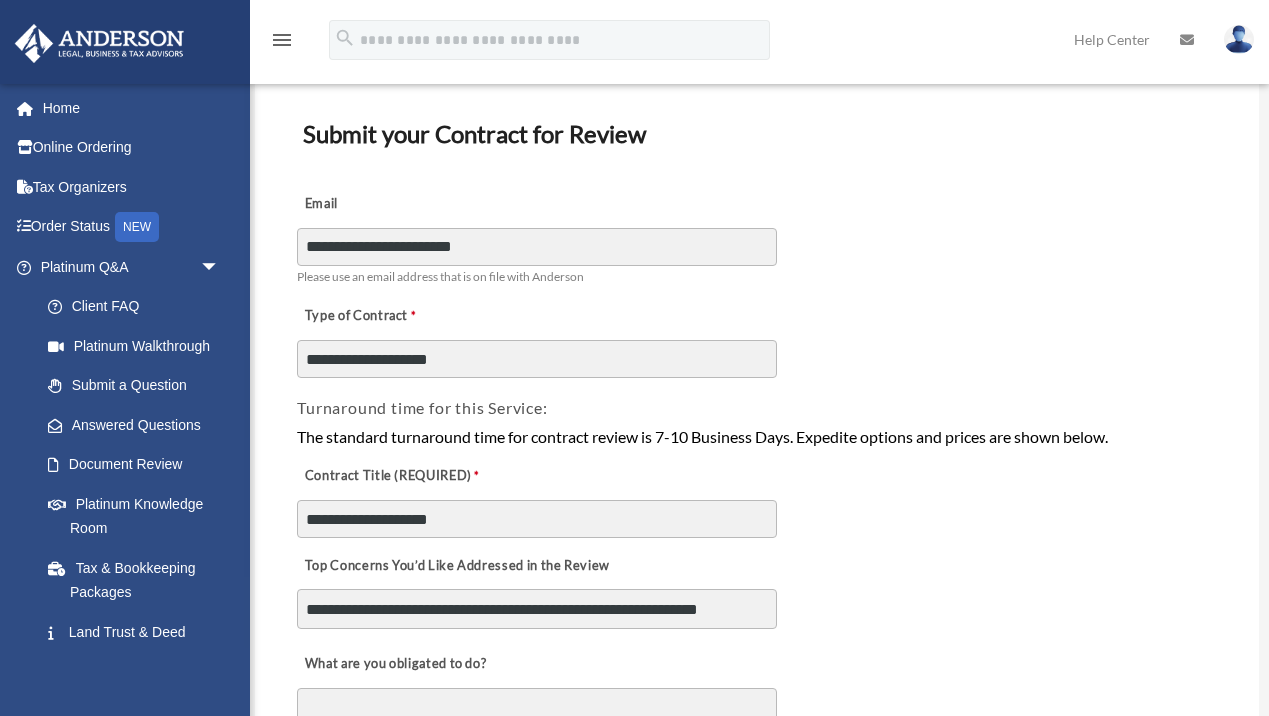 scroll, scrollTop: 15, scrollLeft: 0, axis: vertical 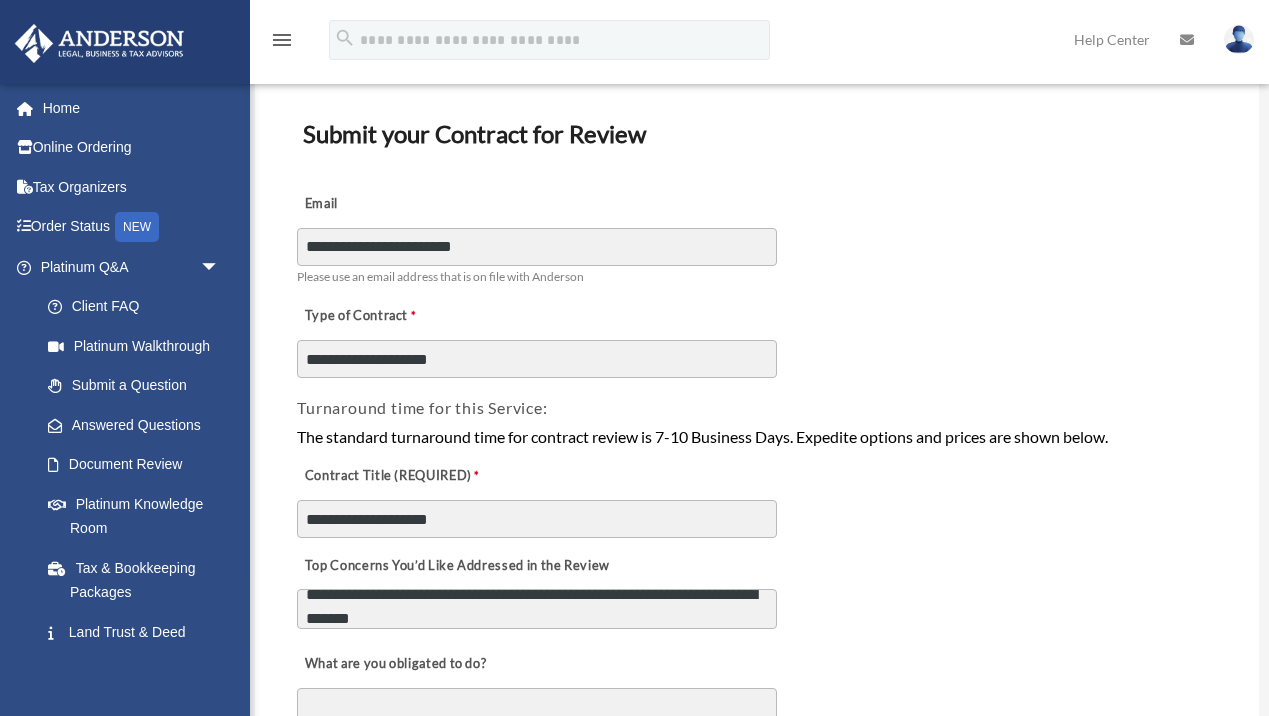 drag, startPoint x: 607, startPoint y: 596, endPoint x: 509, endPoint y: 597, distance: 98.005104 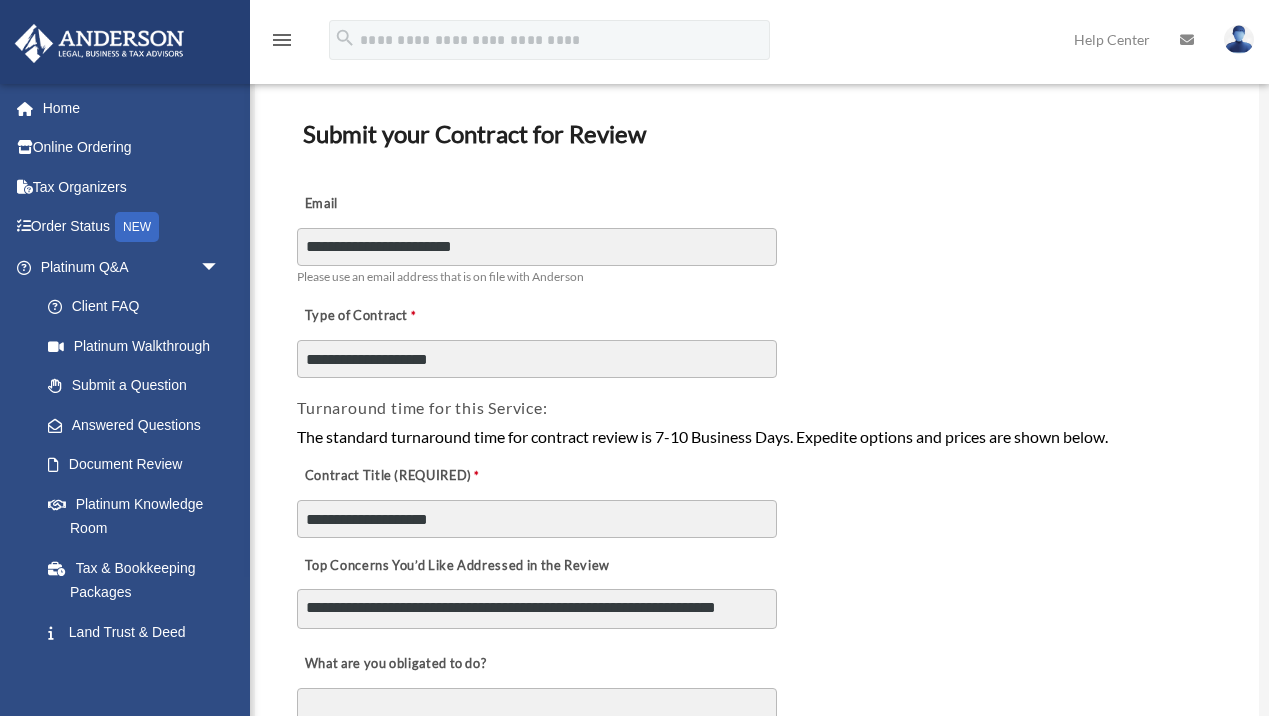 scroll, scrollTop: 9, scrollLeft: 0, axis: vertical 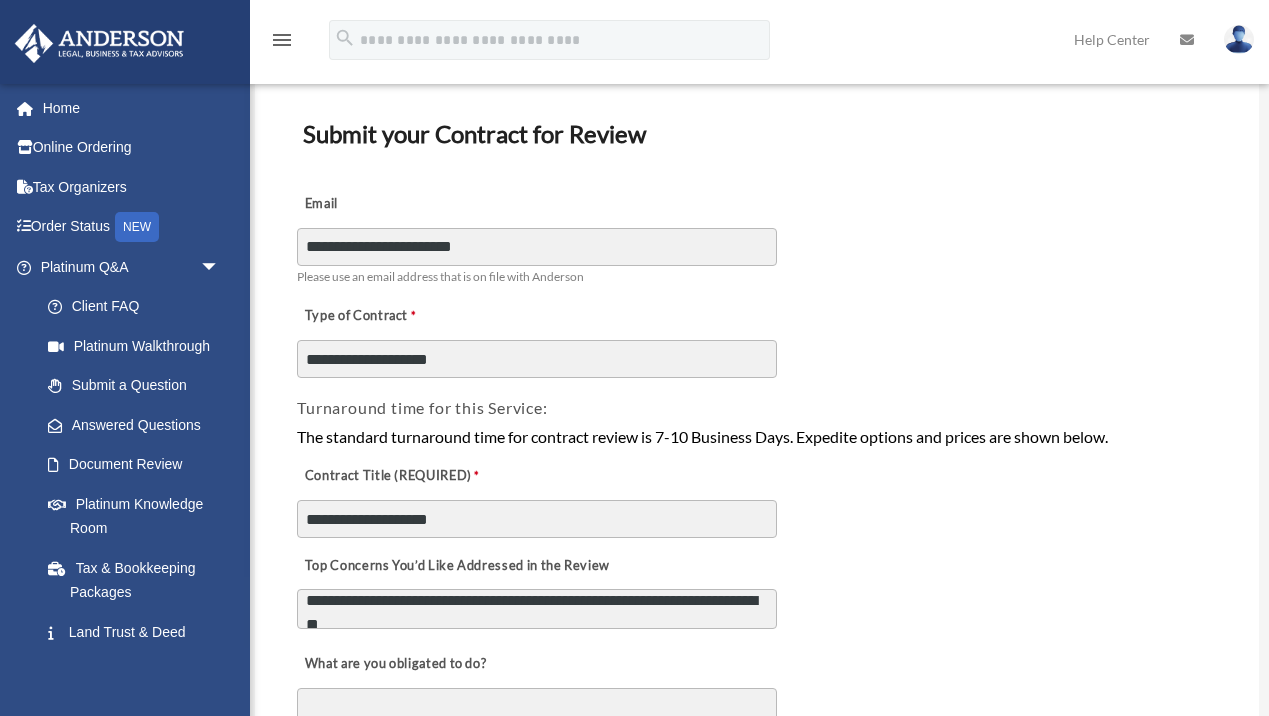 click on "**********" at bounding box center [537, 609] 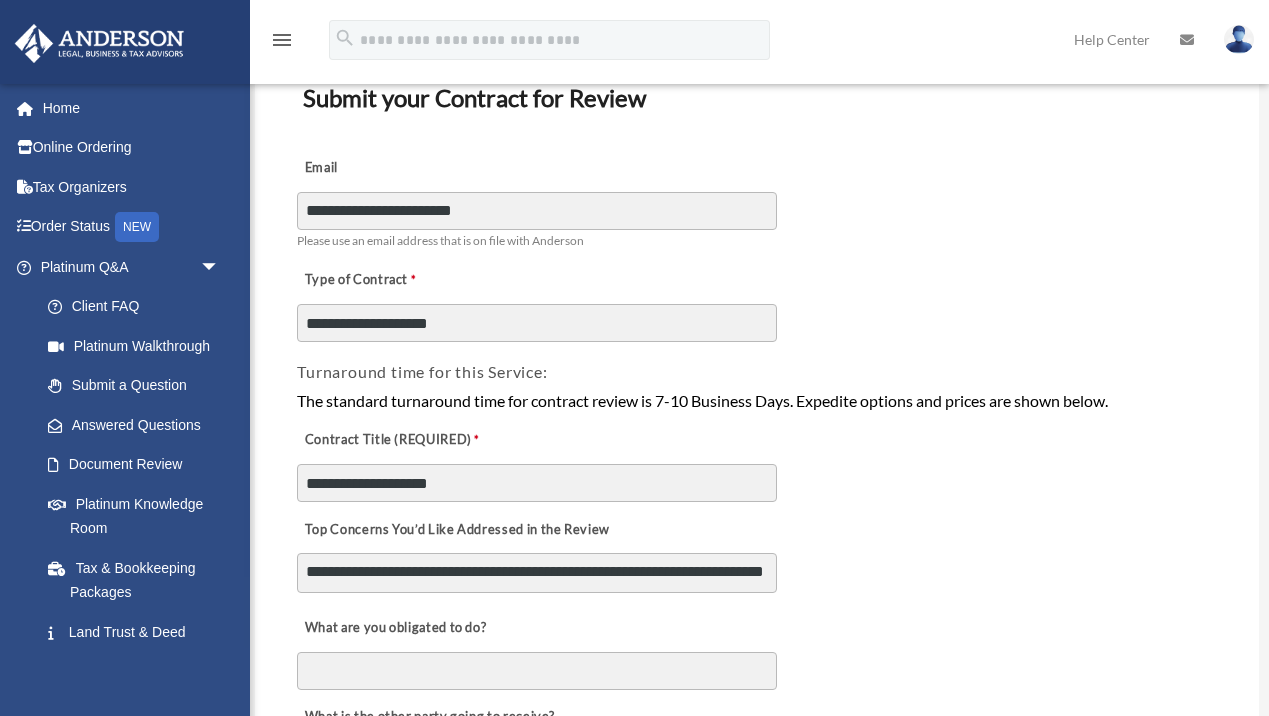 scroll, scrollTop: 117, scrollLeft: 0, axis: vertical 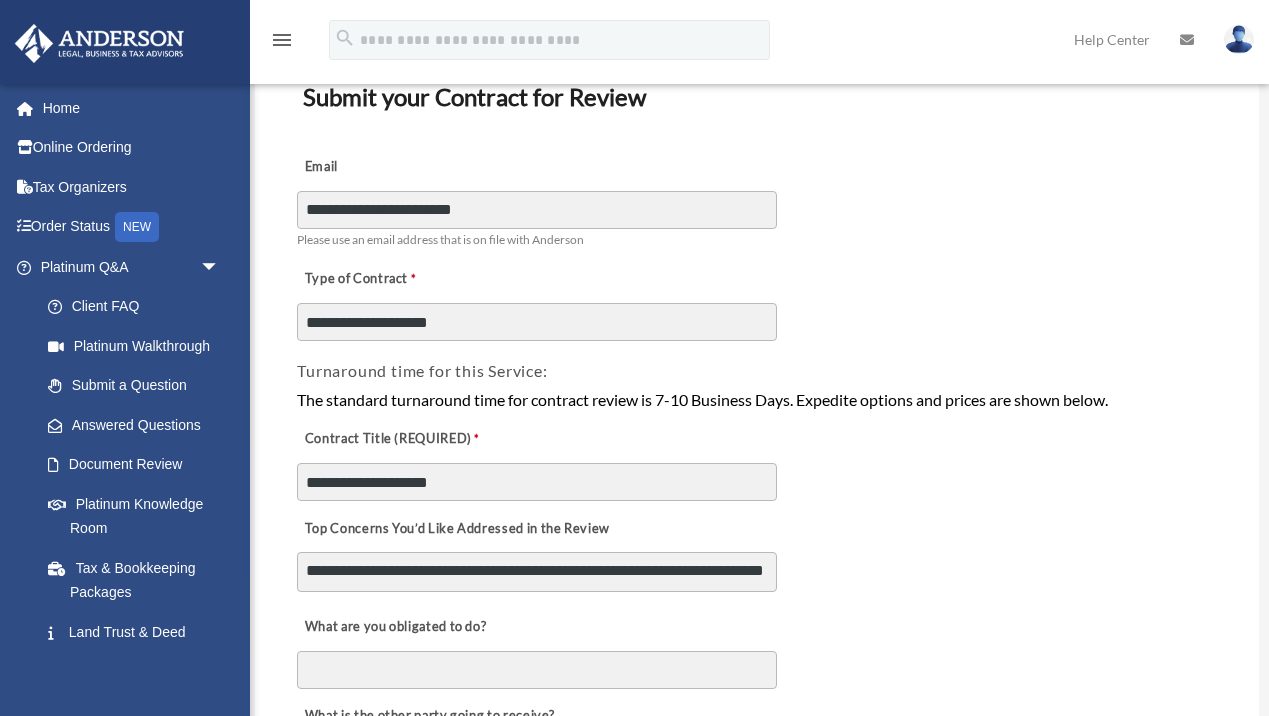 click on "**********" at bounding box center [537, 572] 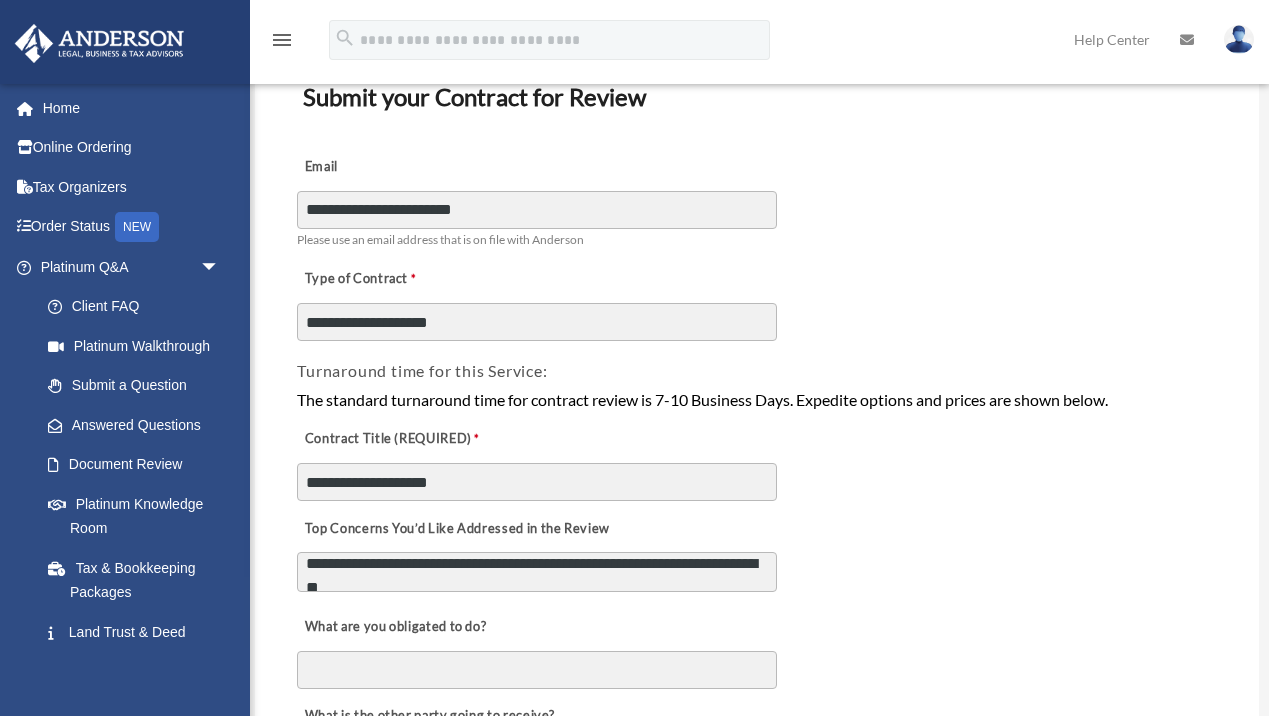 scroll, scrollTop: 15, scrollLeft: 0, axis: vertical 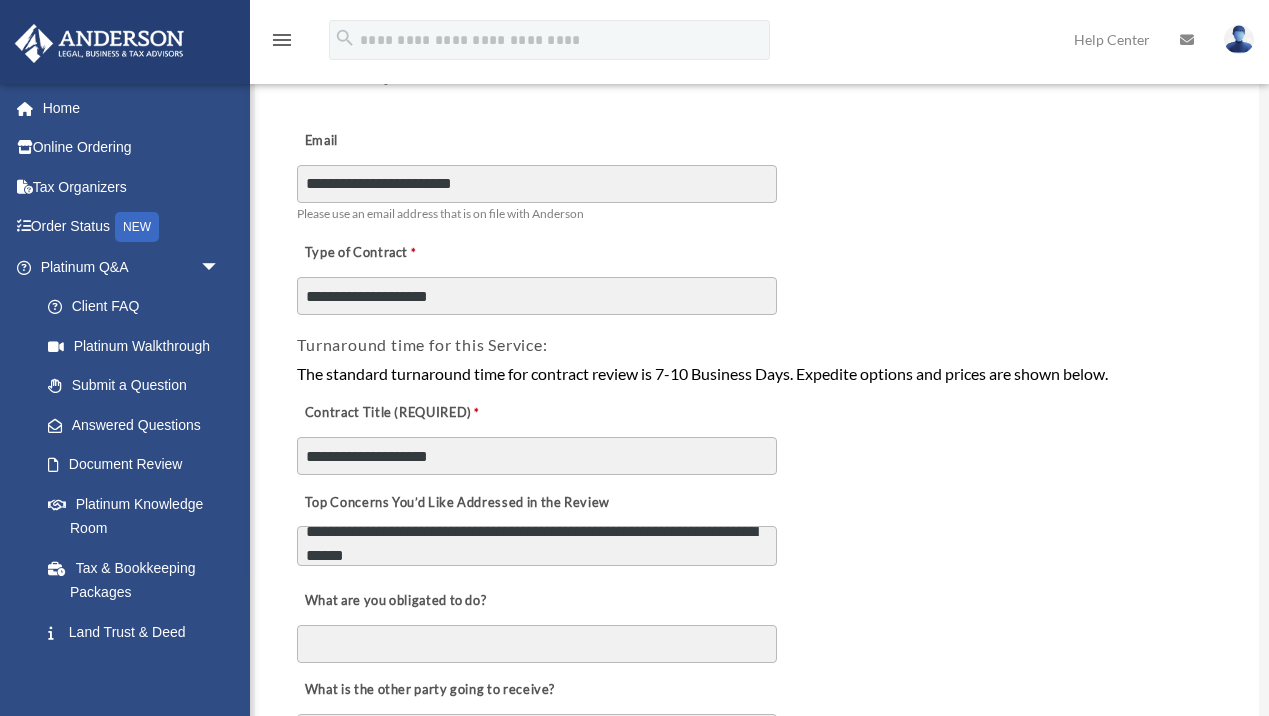 type on "**********" 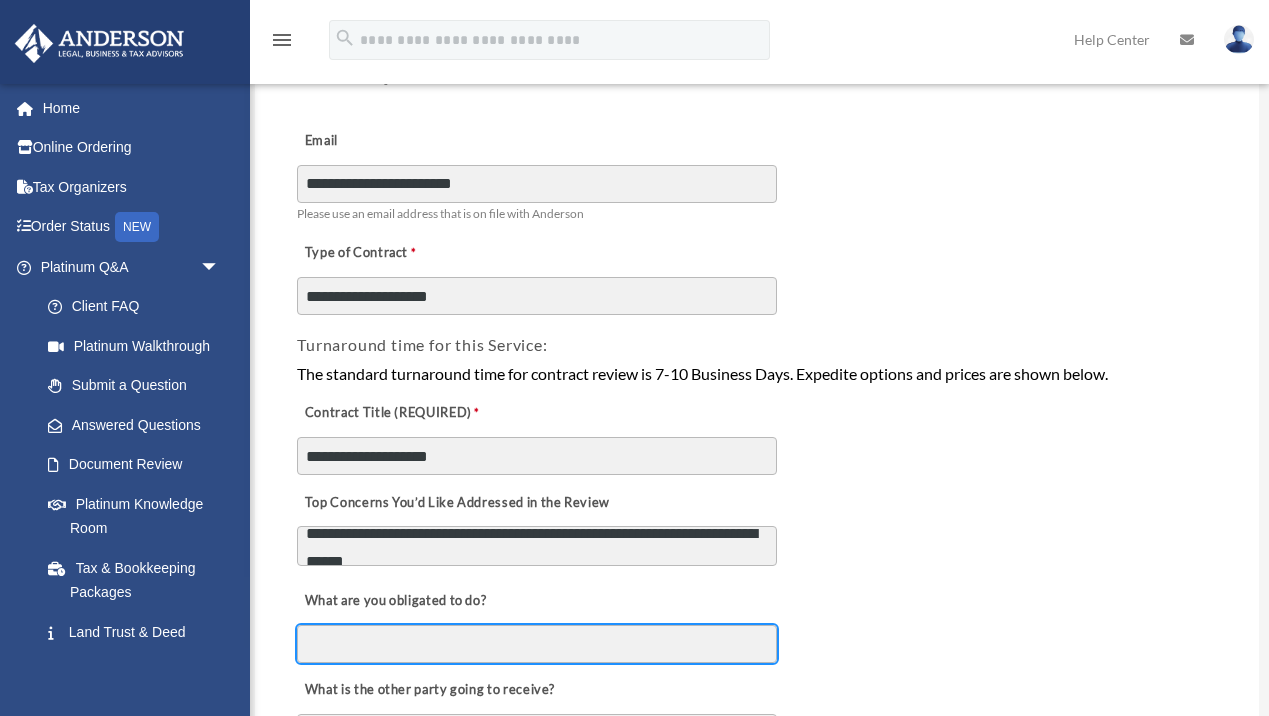 click on "What are you obligated to do?" at bounding box center (537, 644) 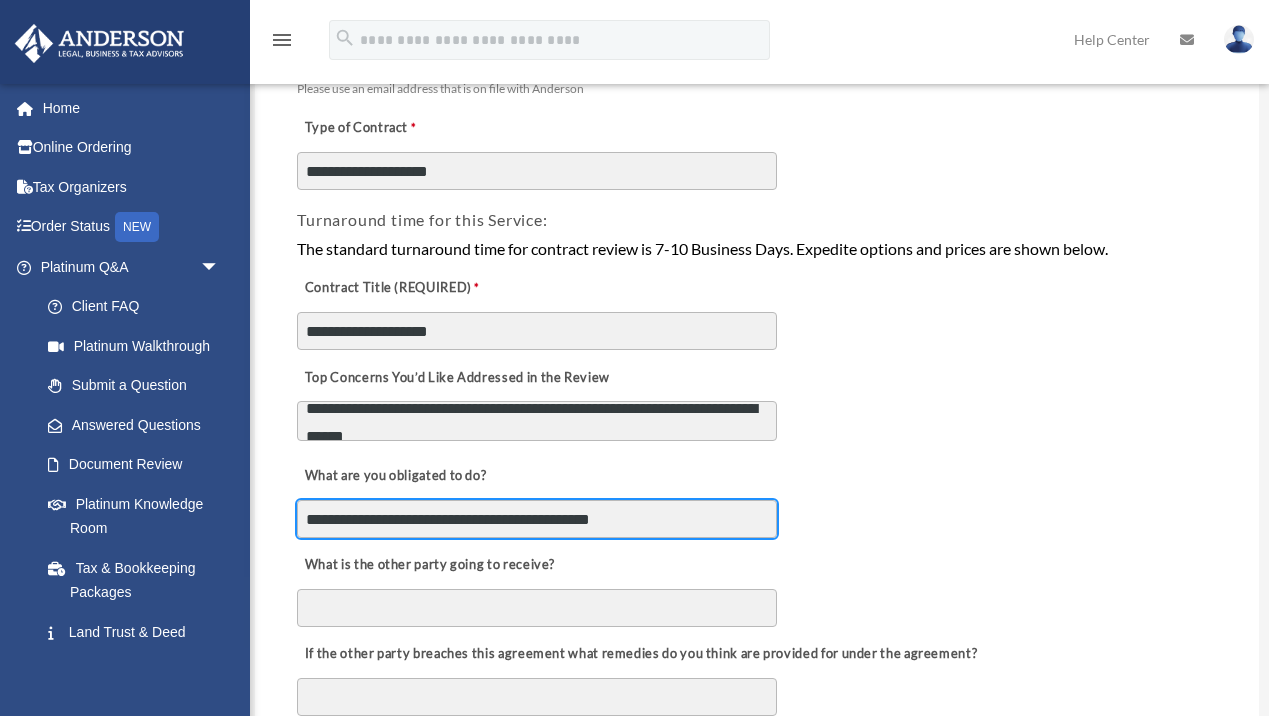 scroll, scrollTop: 268, scrollLeft: 0, axis: vertical 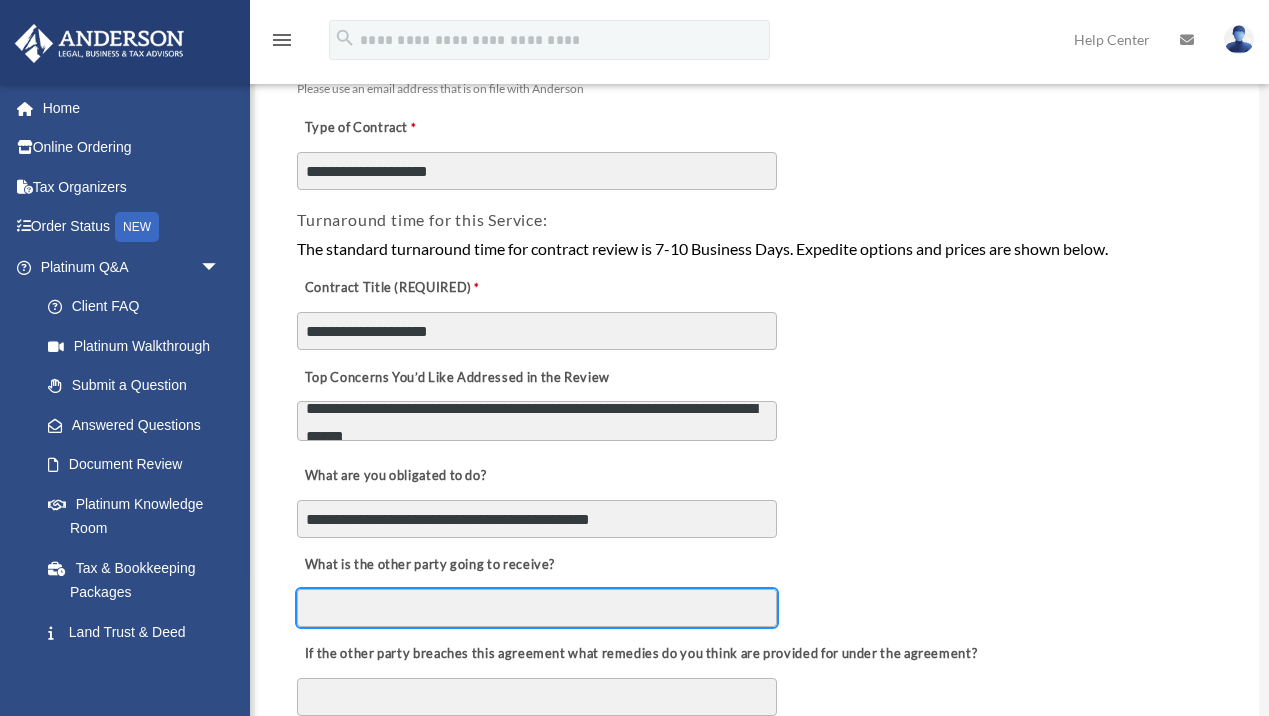 click on "What is the other party going to receive?" at bounding box center (537, 608) 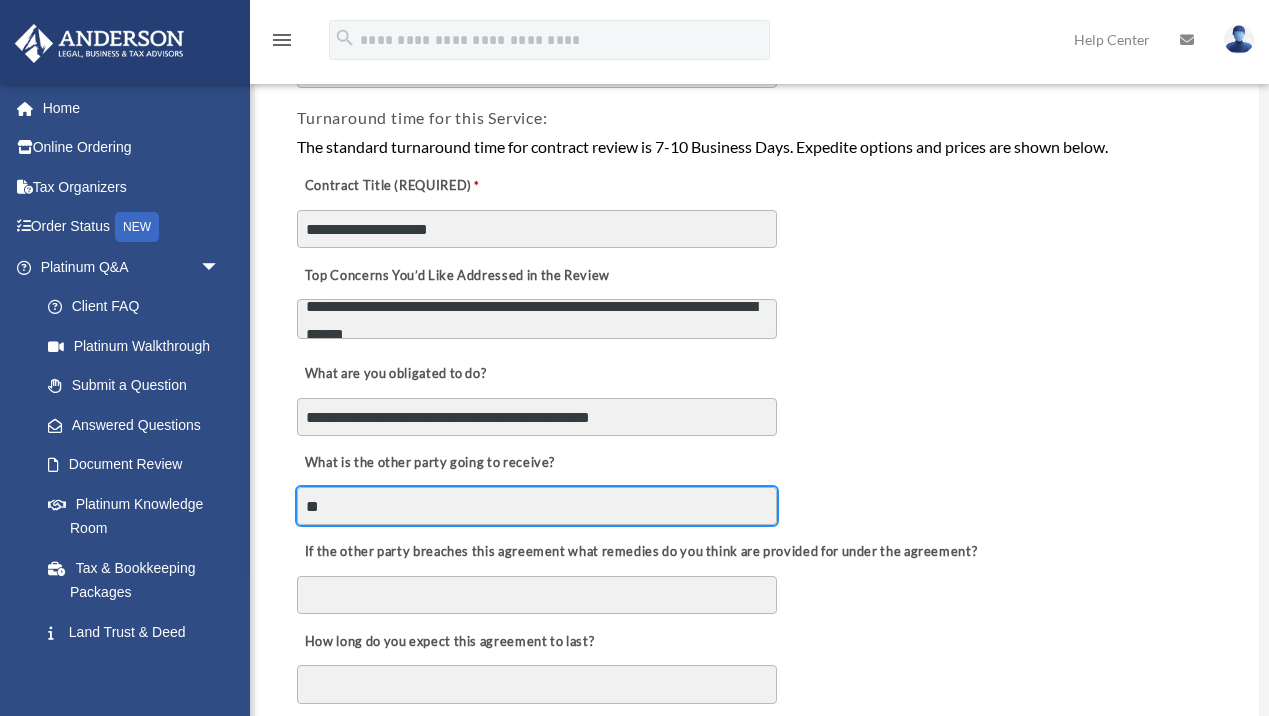scroll, scrollTop: 386, scrollLeft: 0, axis: vertical 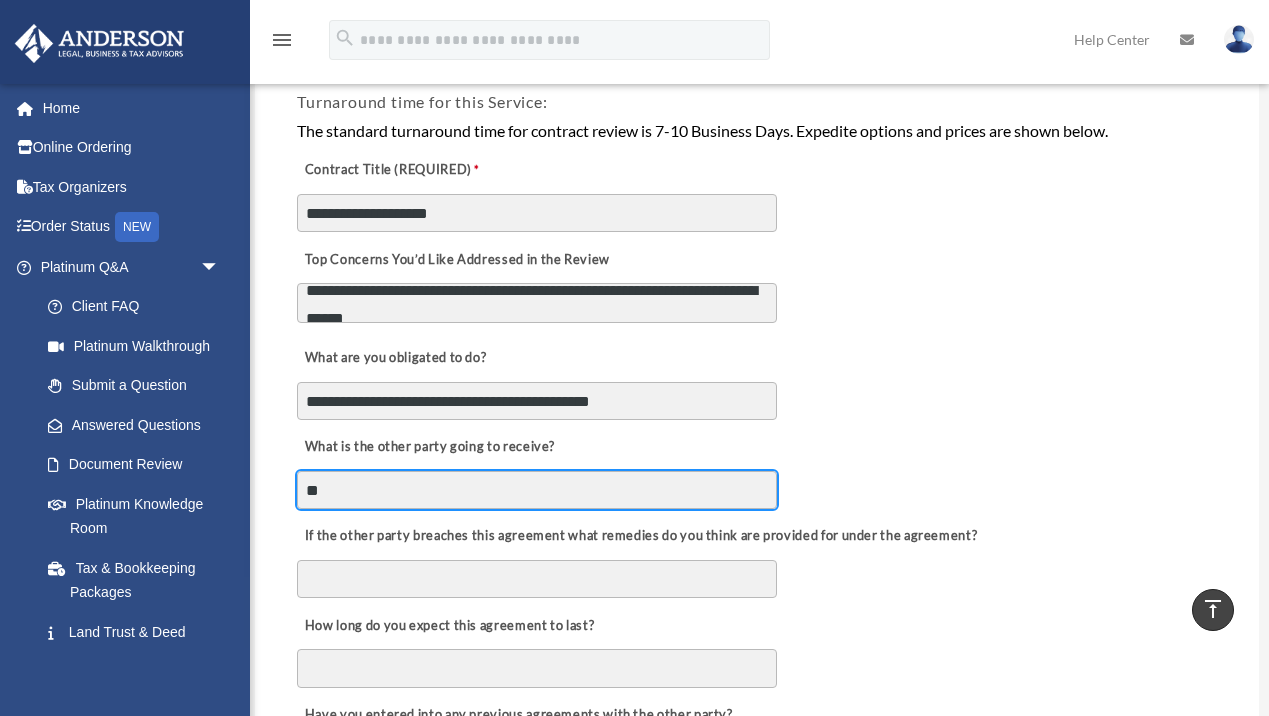 type on "**" 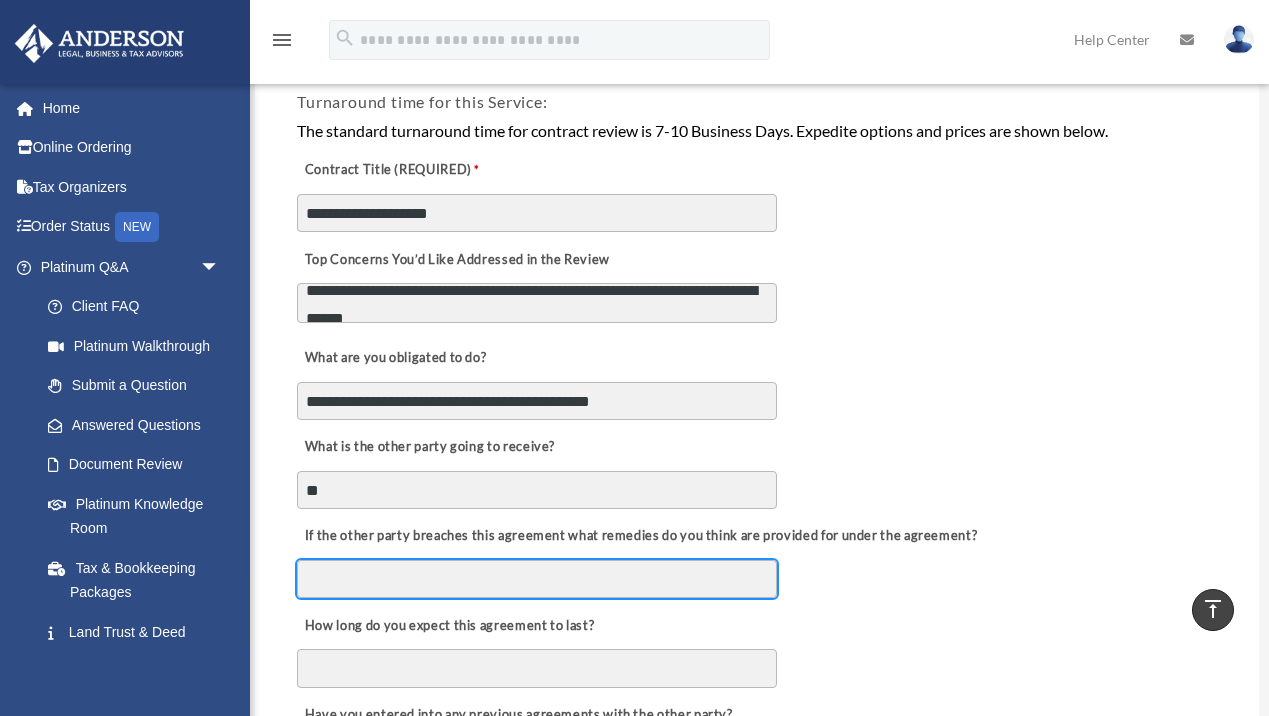 click on "If the other party breaches this agreement what remedies do you think are provided for under the agreement?" at bounding box center [537, 579] 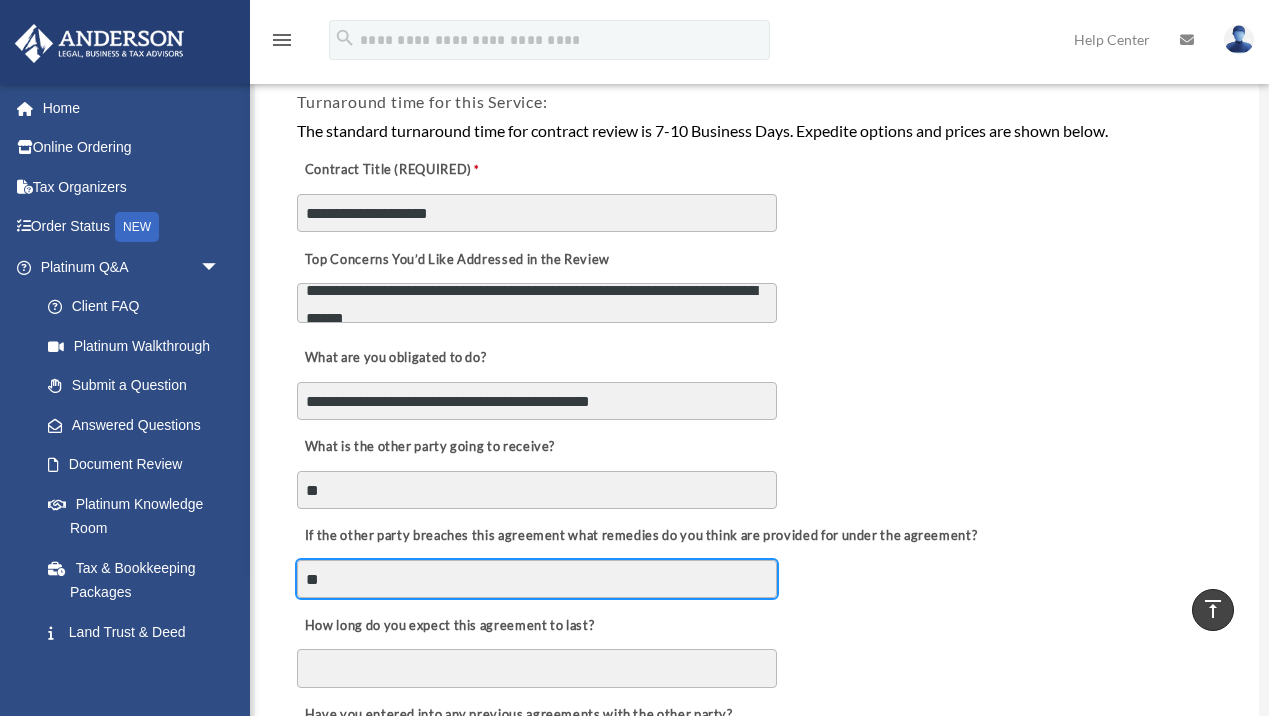 type on "**" 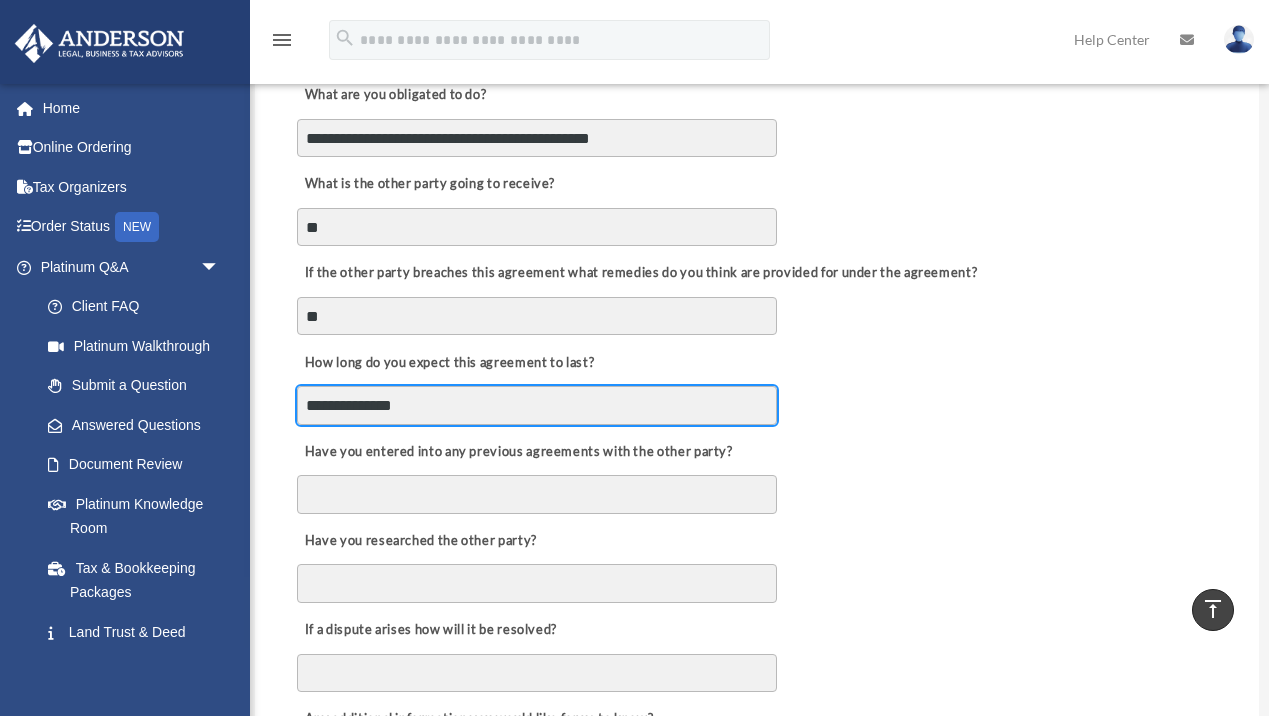 scroll, scrollTop: 650, scrollLeft: 0, axis: vertical 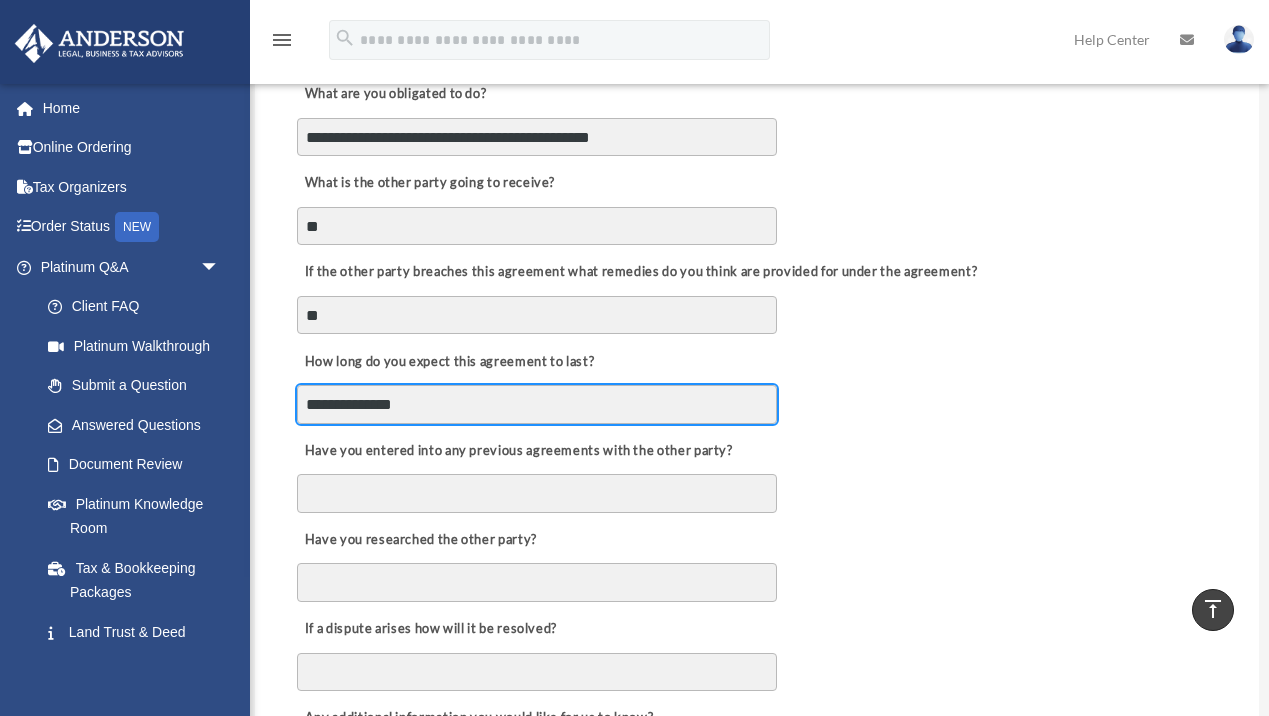 type on "**********" 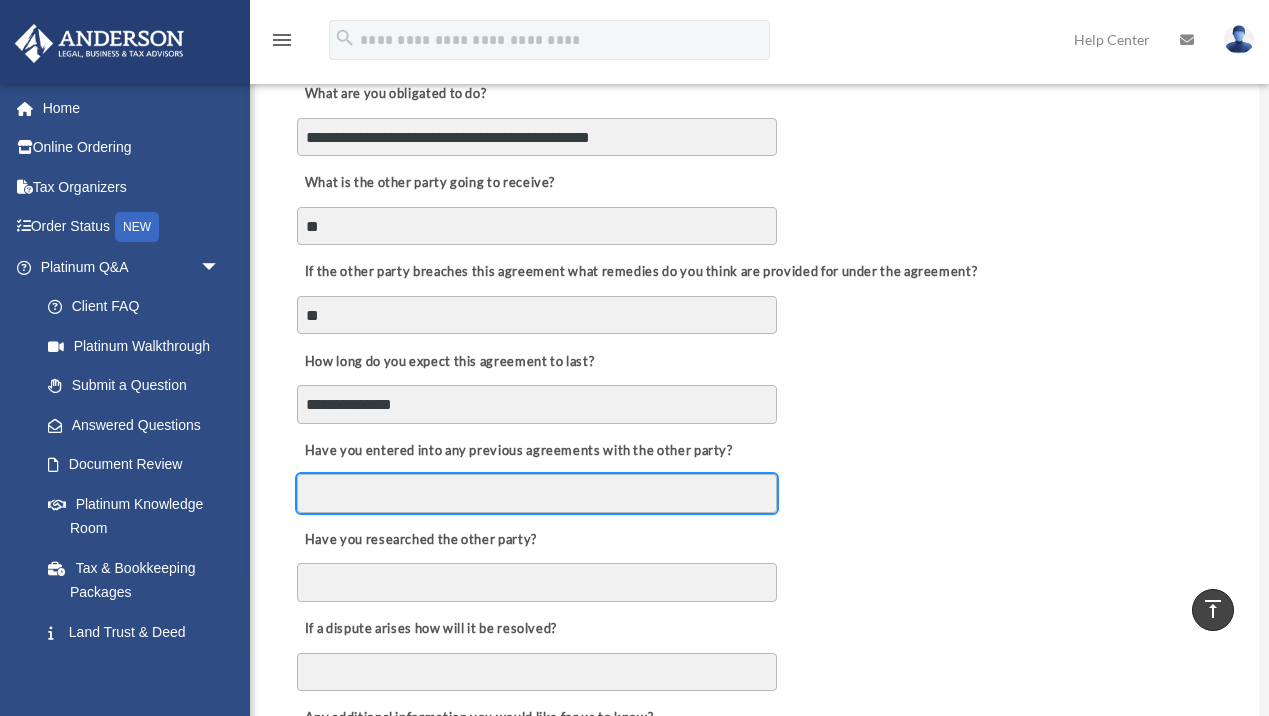 click on "Have you entered into any previous agreements with the other party?" at bounding box center (537, 493) 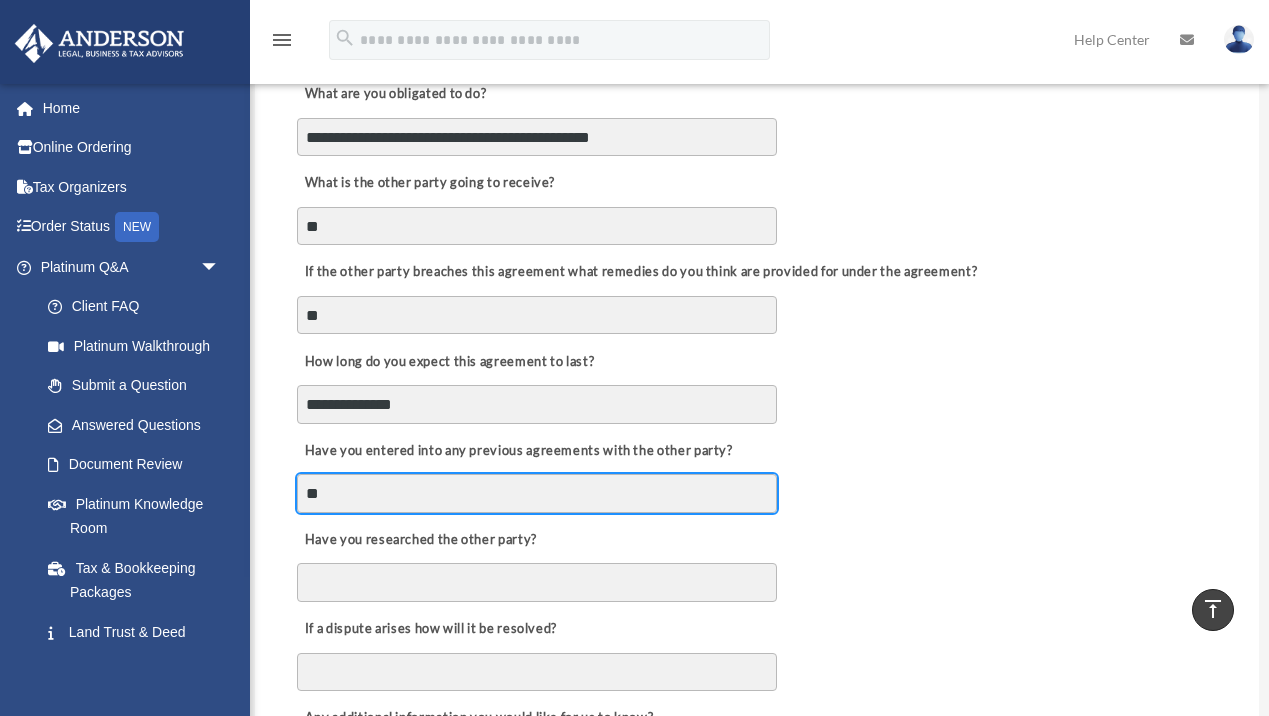 type on "**" 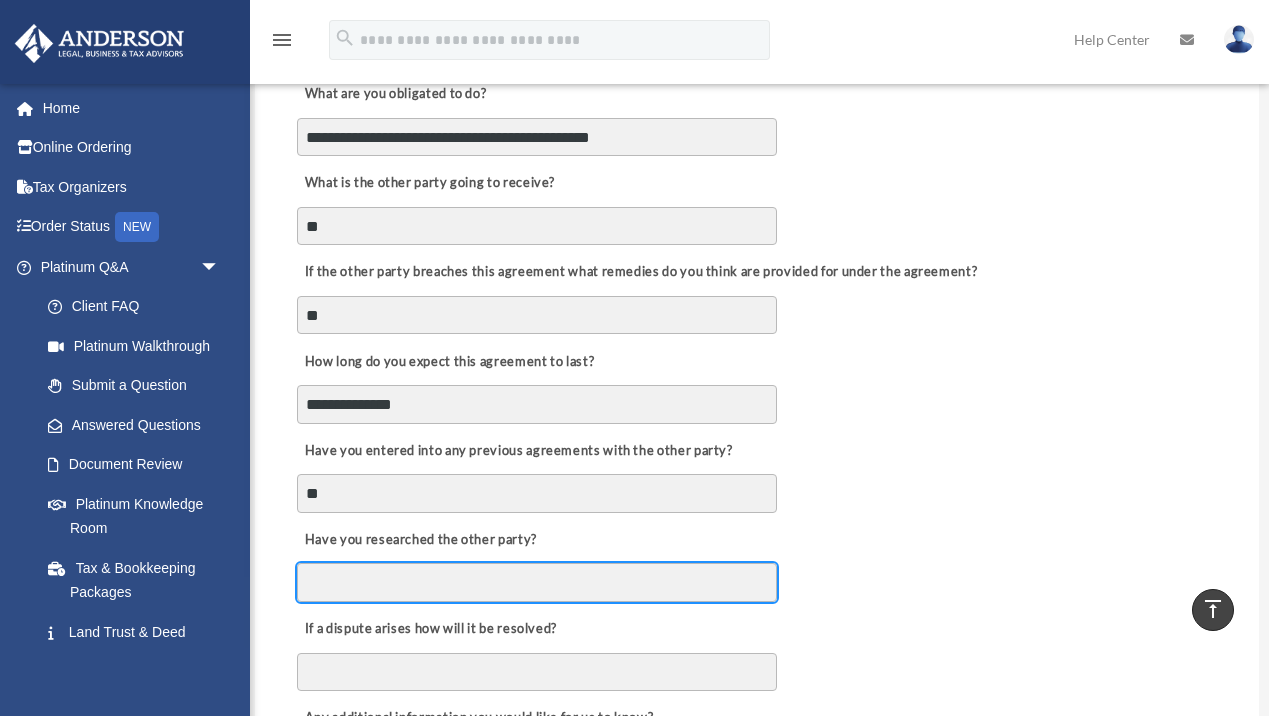 click on "Have you researched the other party?" at bounding box center [537, 582] 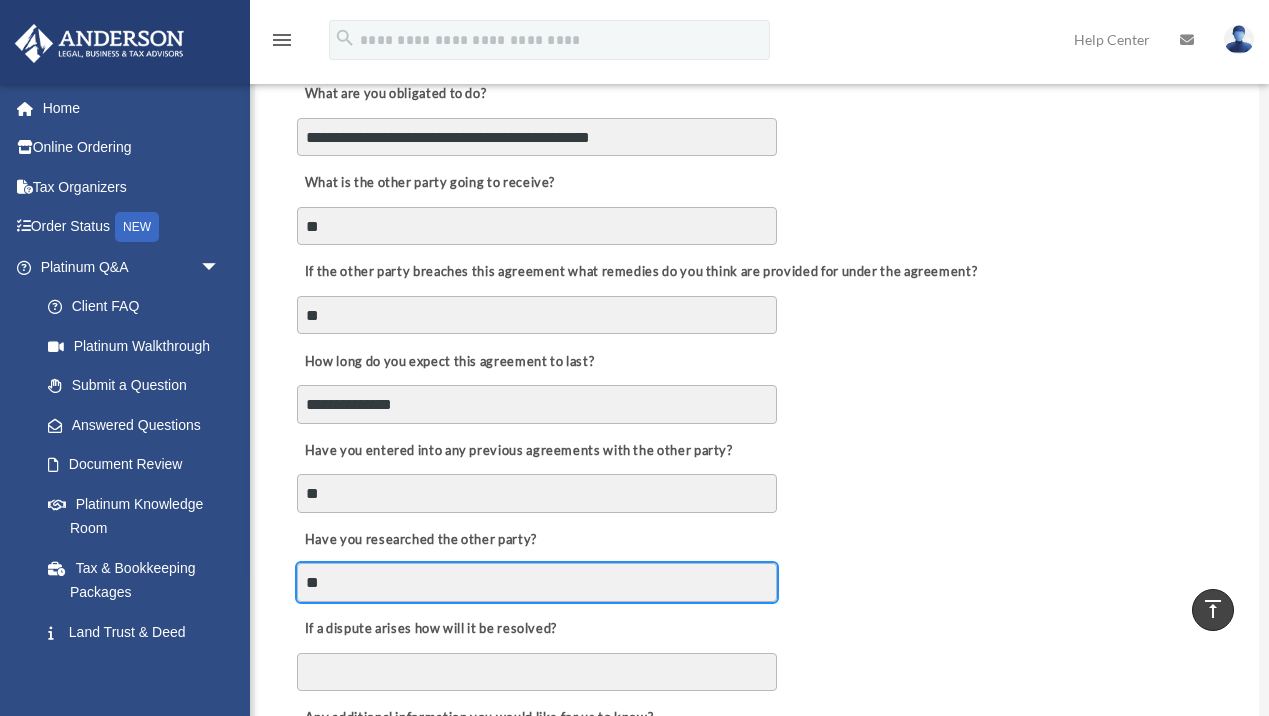 scroll, scrollTop: 671, scrollLeft: 0, axis: vertical 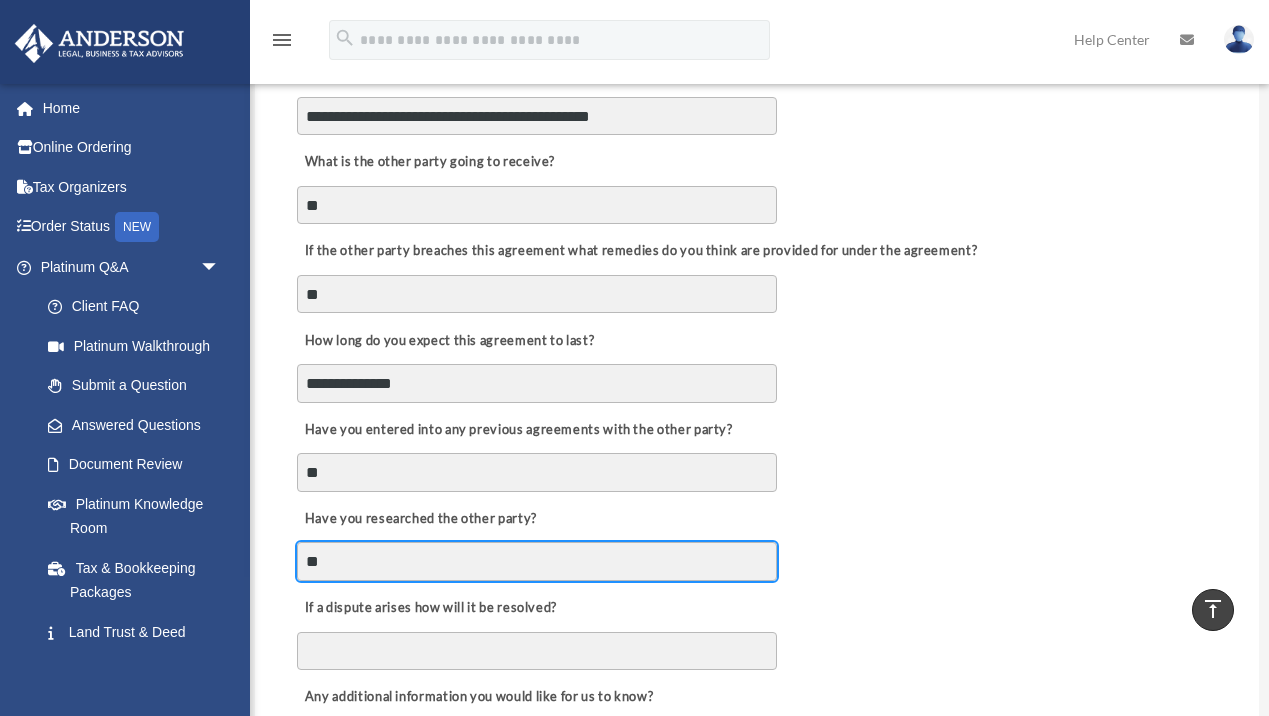 type on "**" 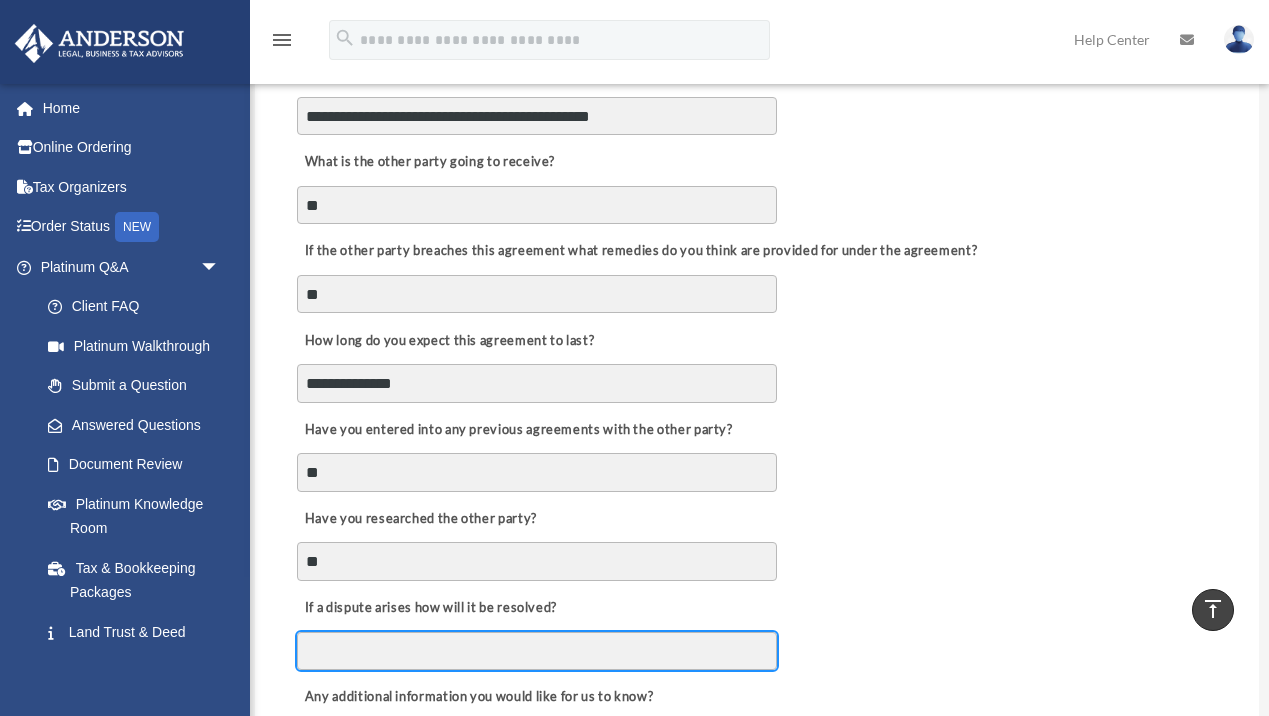 click on "If a dispute arises how will it be resolved?" at bounding box center [537, 651] 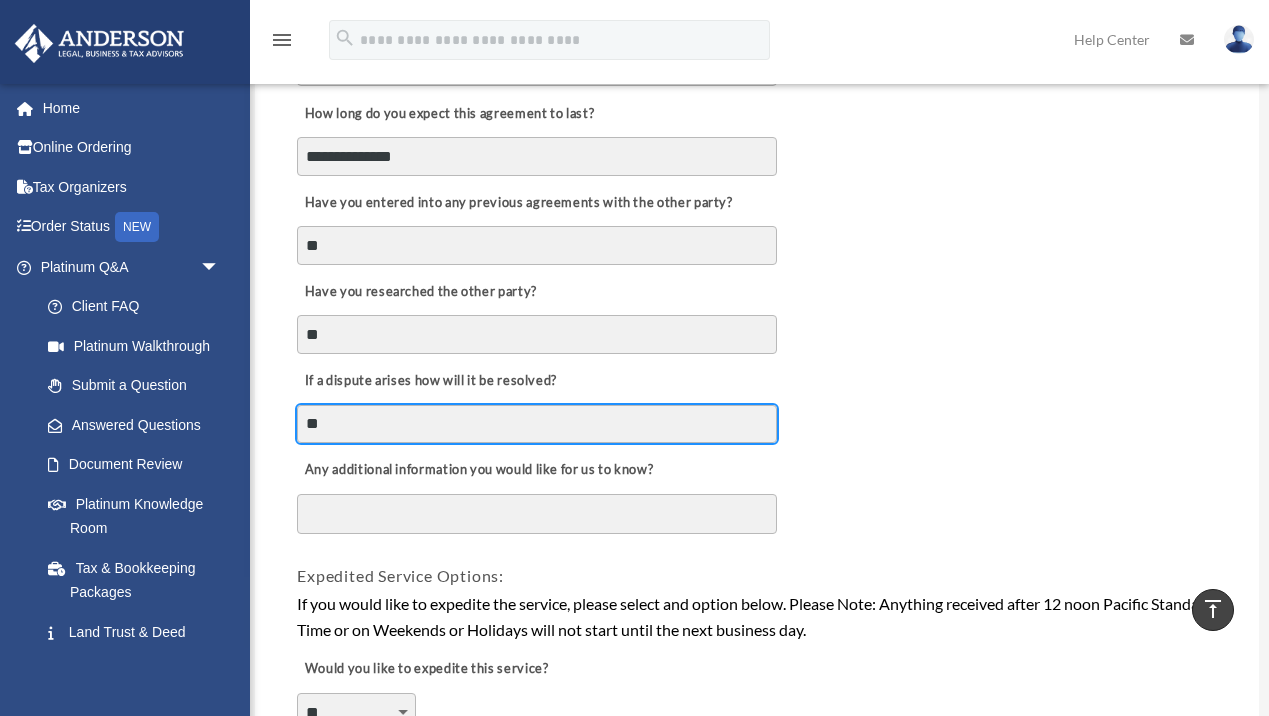 scroll, scrollTop: 923, scrollLeft: 0, axis: vertical 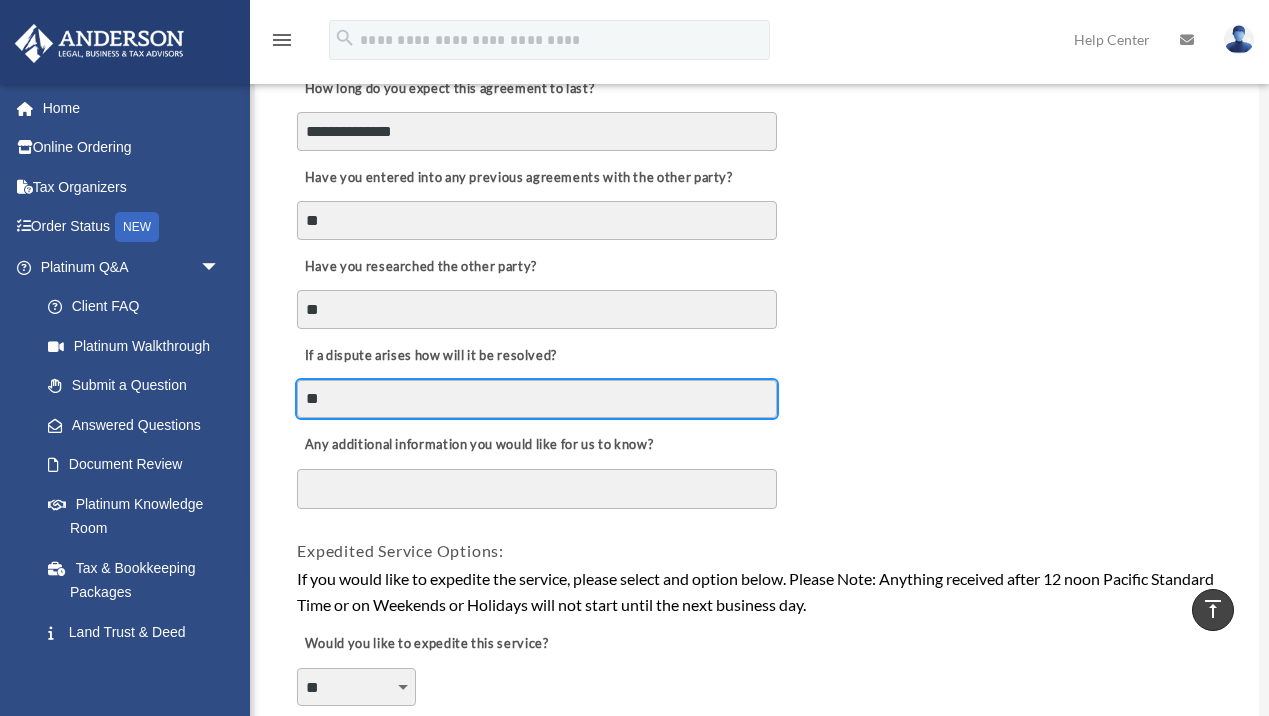 type on "**" 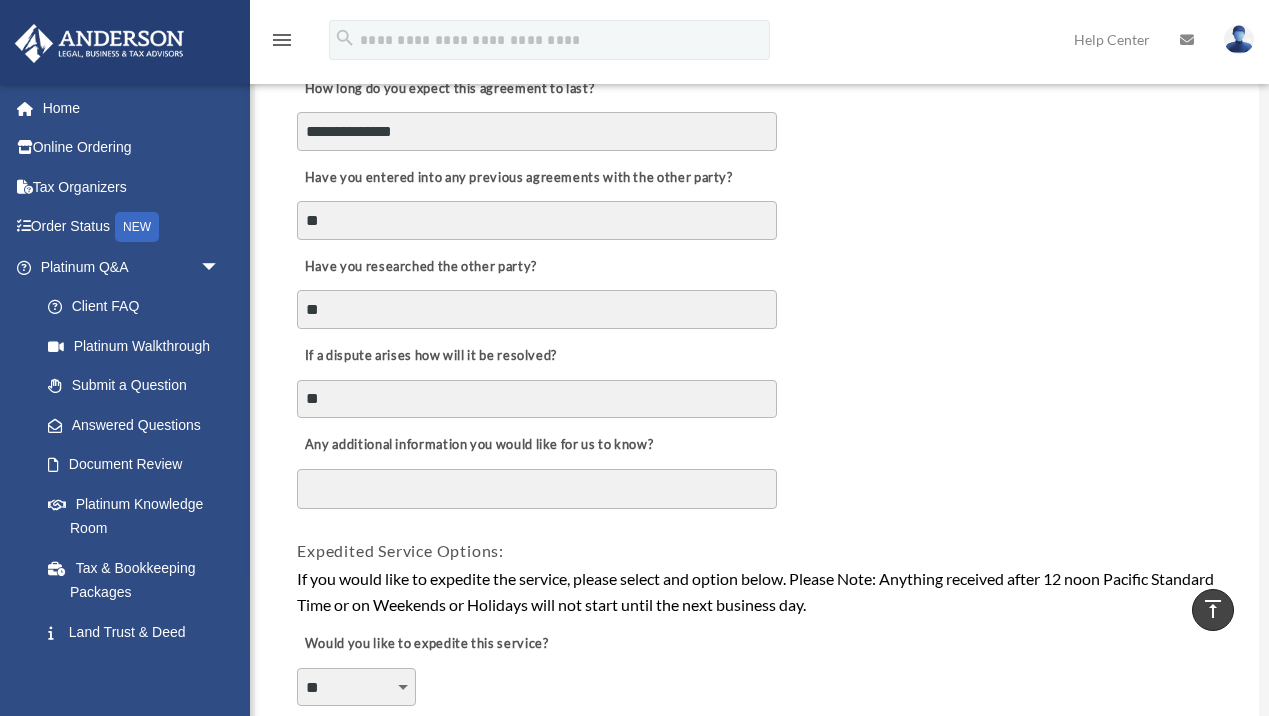click on "Any additional information you would like for us to know?" at bounding box center [537, 489] 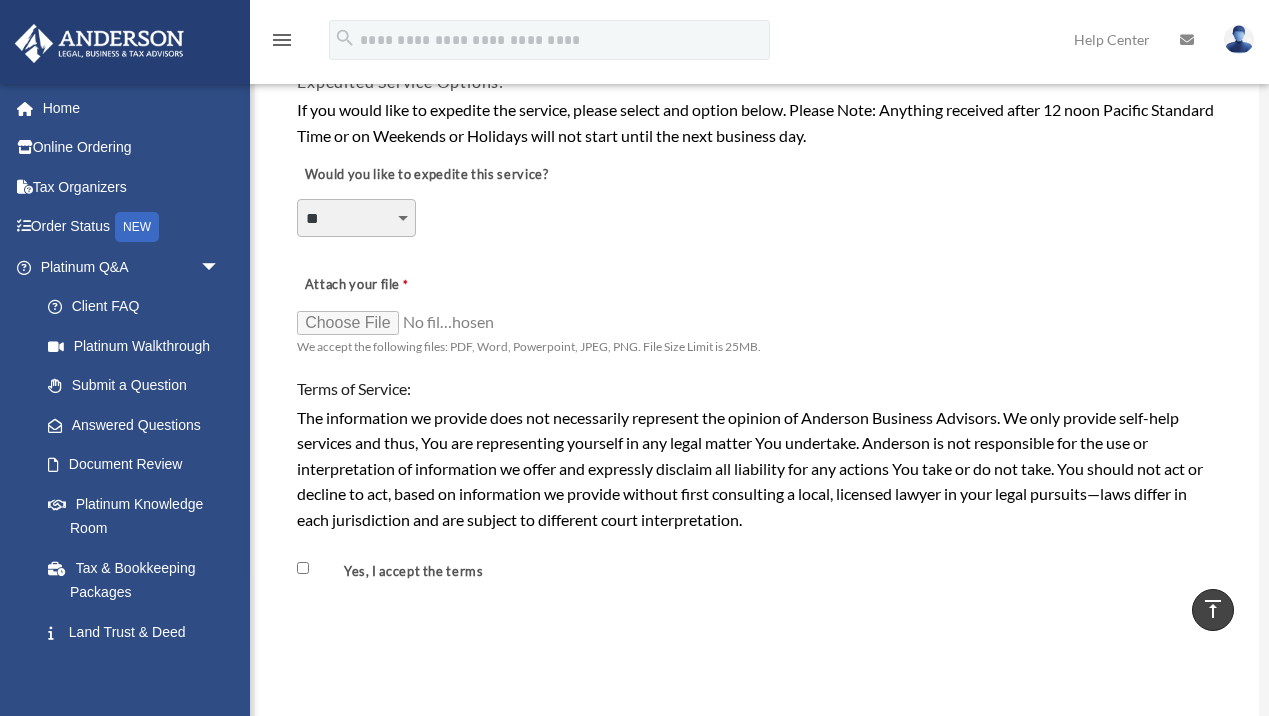 scroll, scrollTop: 1396, scrollLeft: 0, axis: vertical 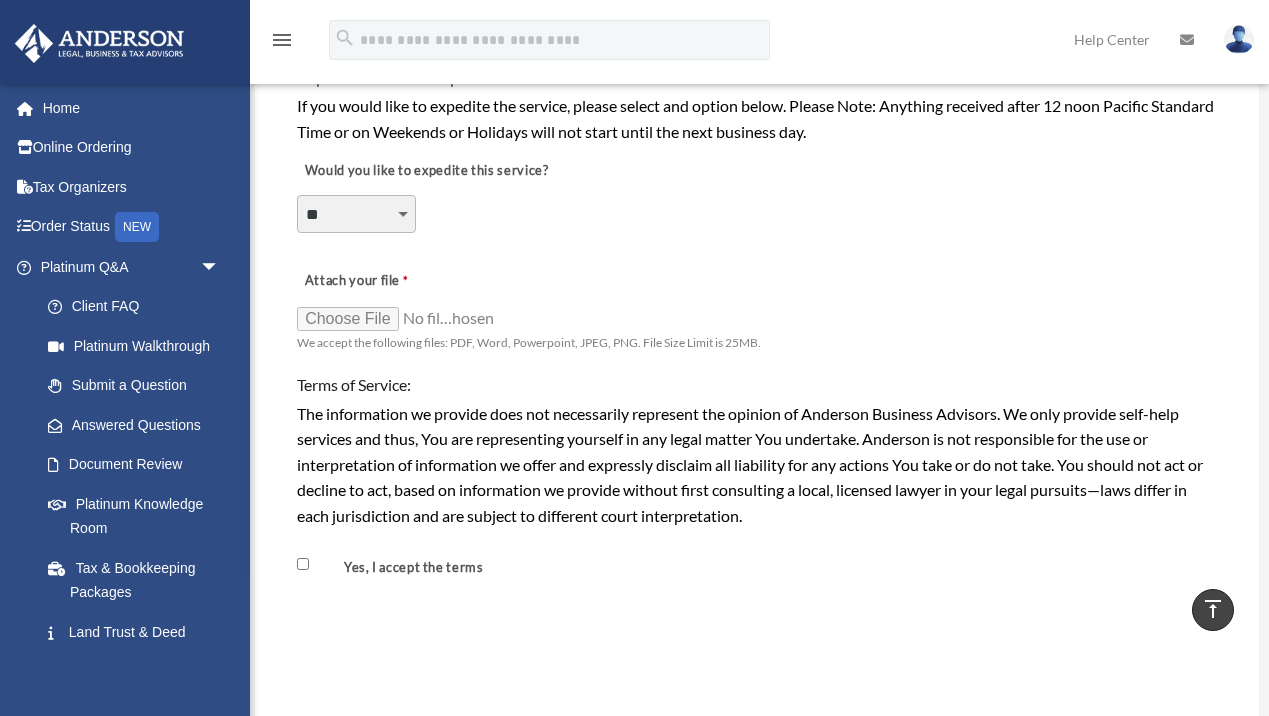 type on "**" 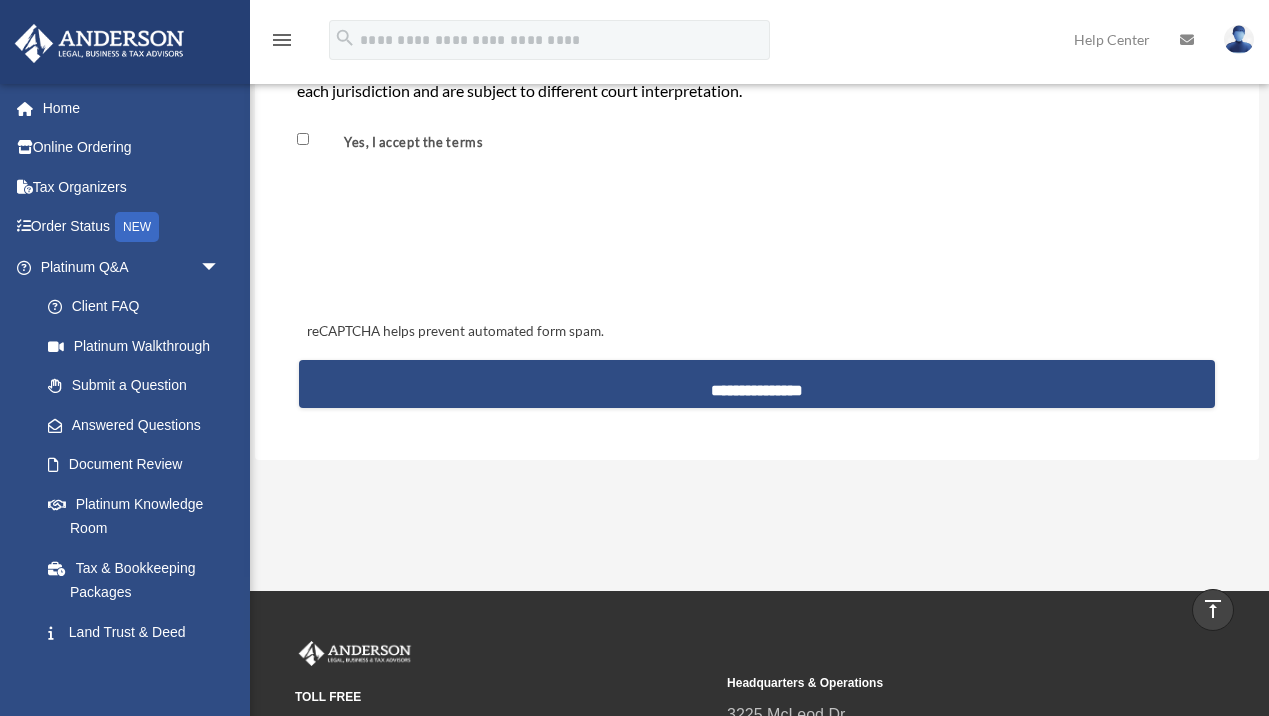 scroll, scrollTop: 1967, scrollLeft: 0, axis: vertical 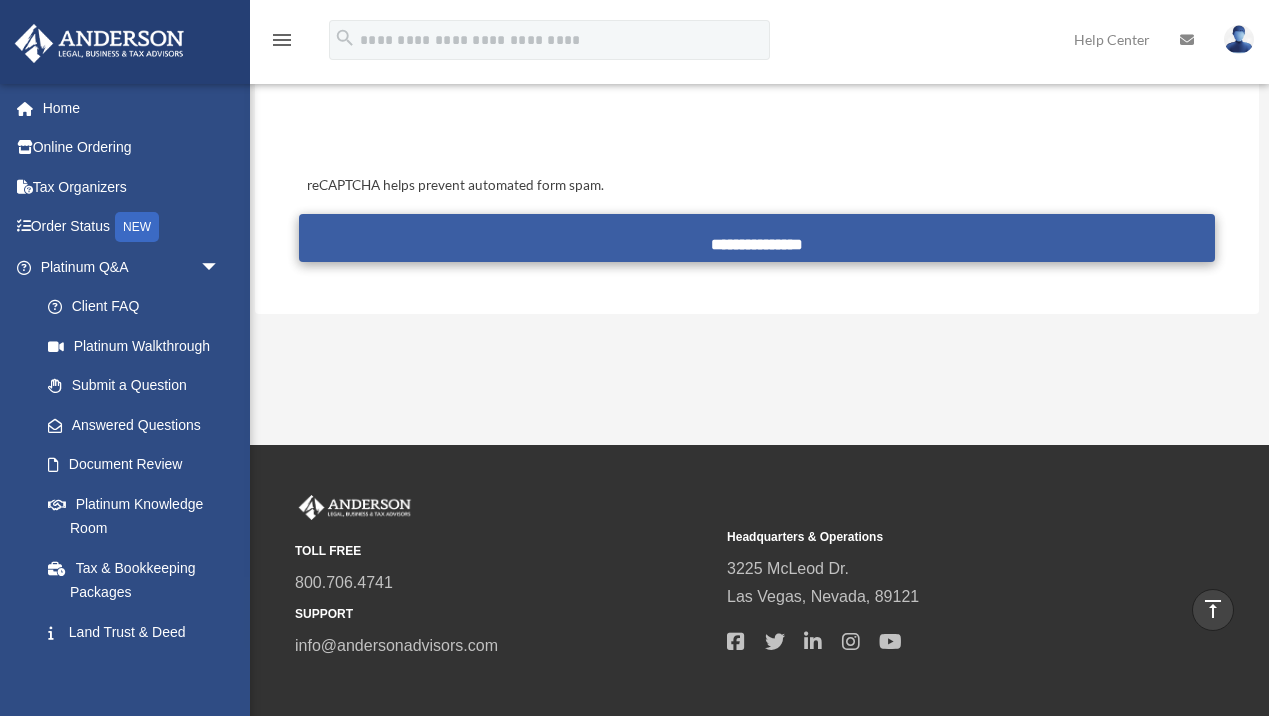 click on "**********" at bounding box center [757, 238] 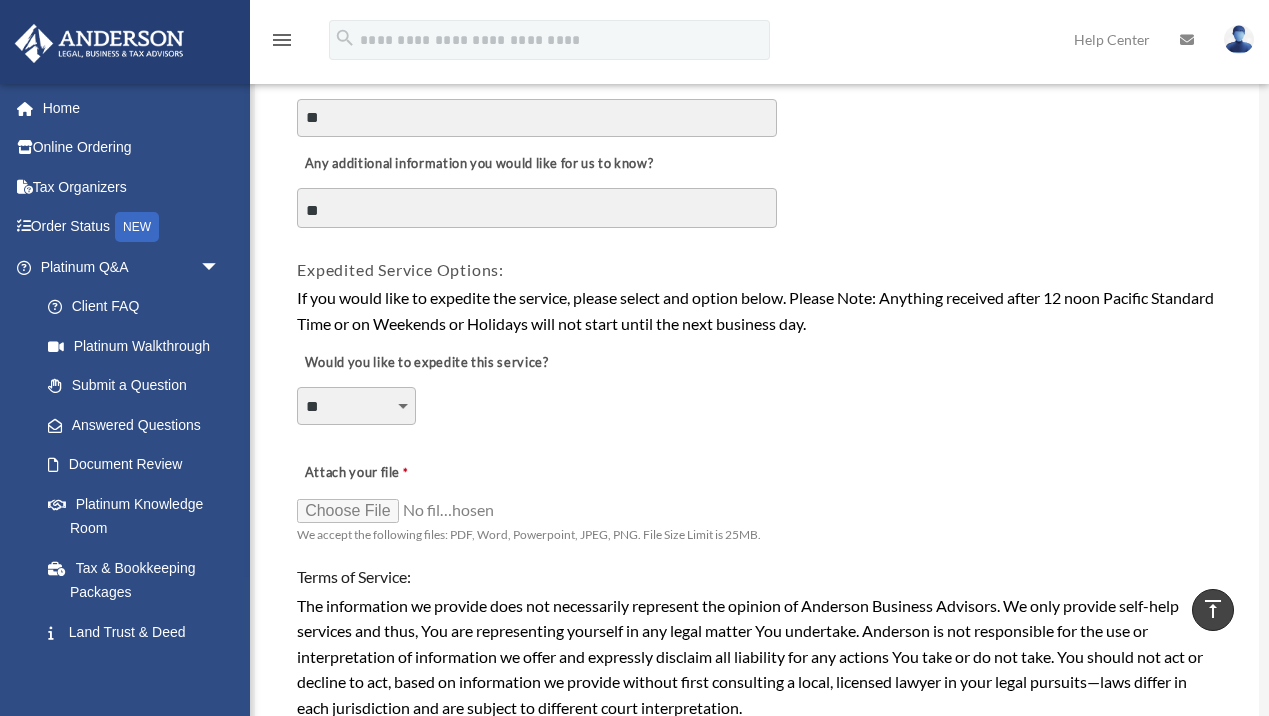 scroll, scrollTop: 1201, scrollLeft: 0, axis: vertical 